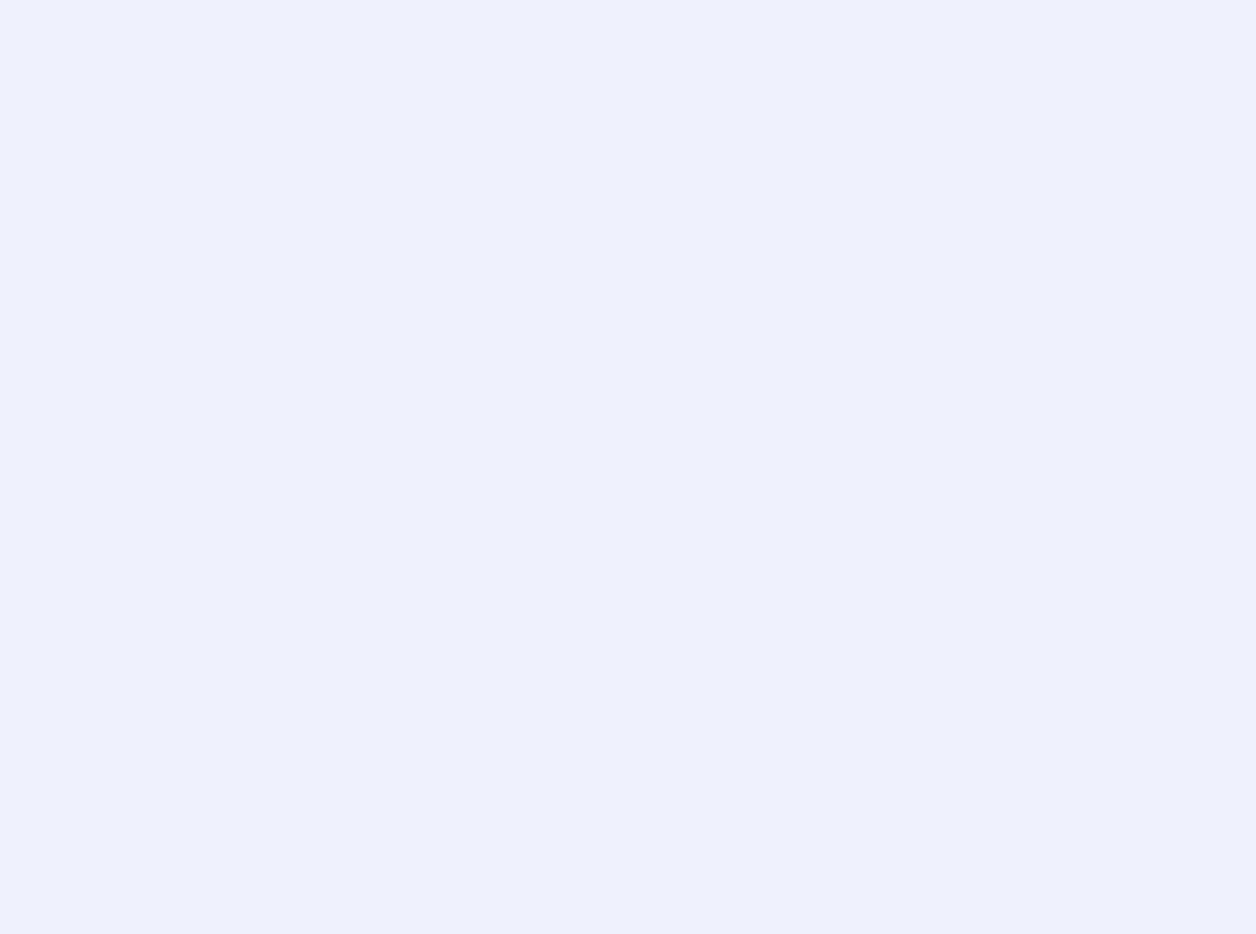 scroll, scrollTop: 0, scrollLeft: 0, axis: both 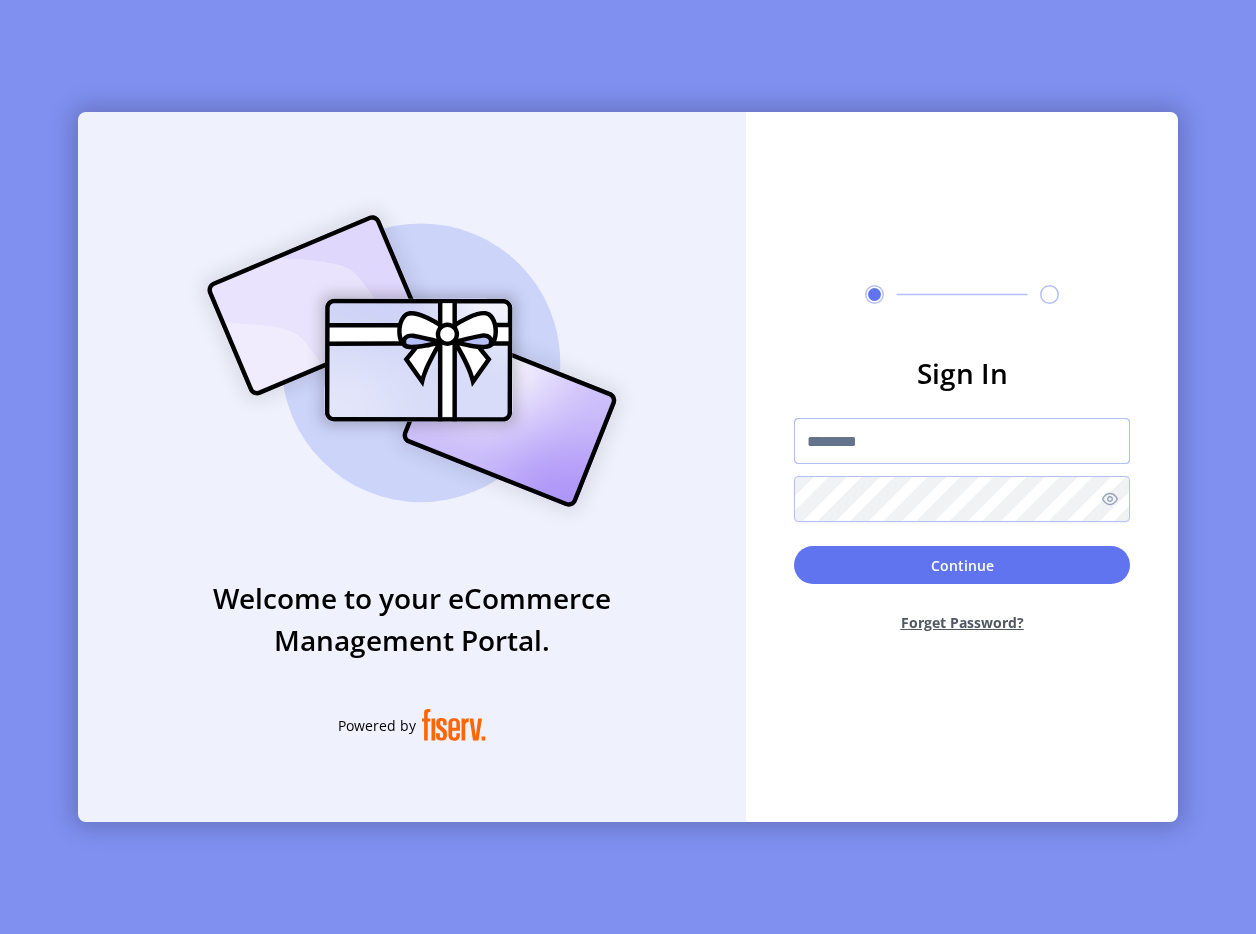 click at bounding box center [962, 441] 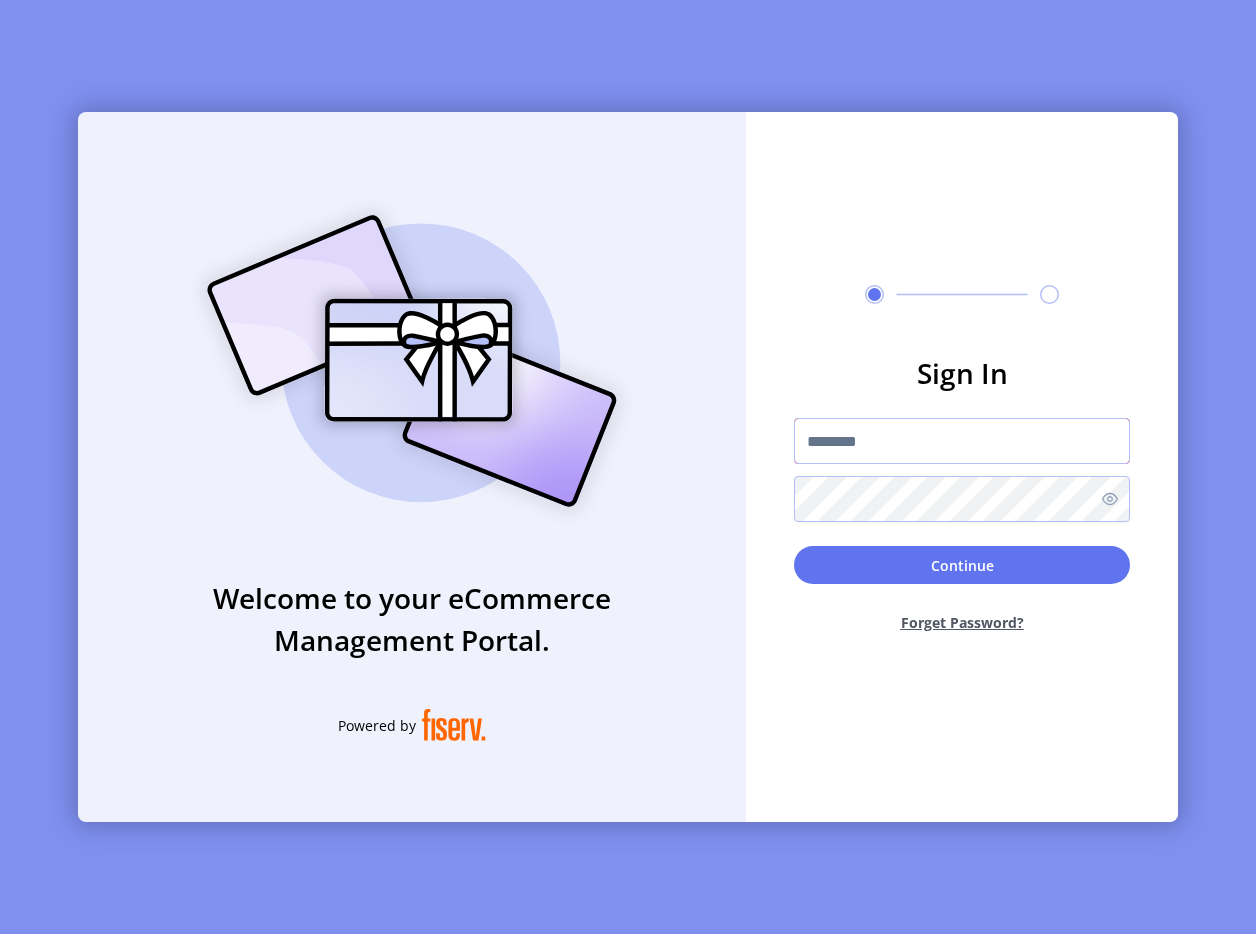 type on "**********" 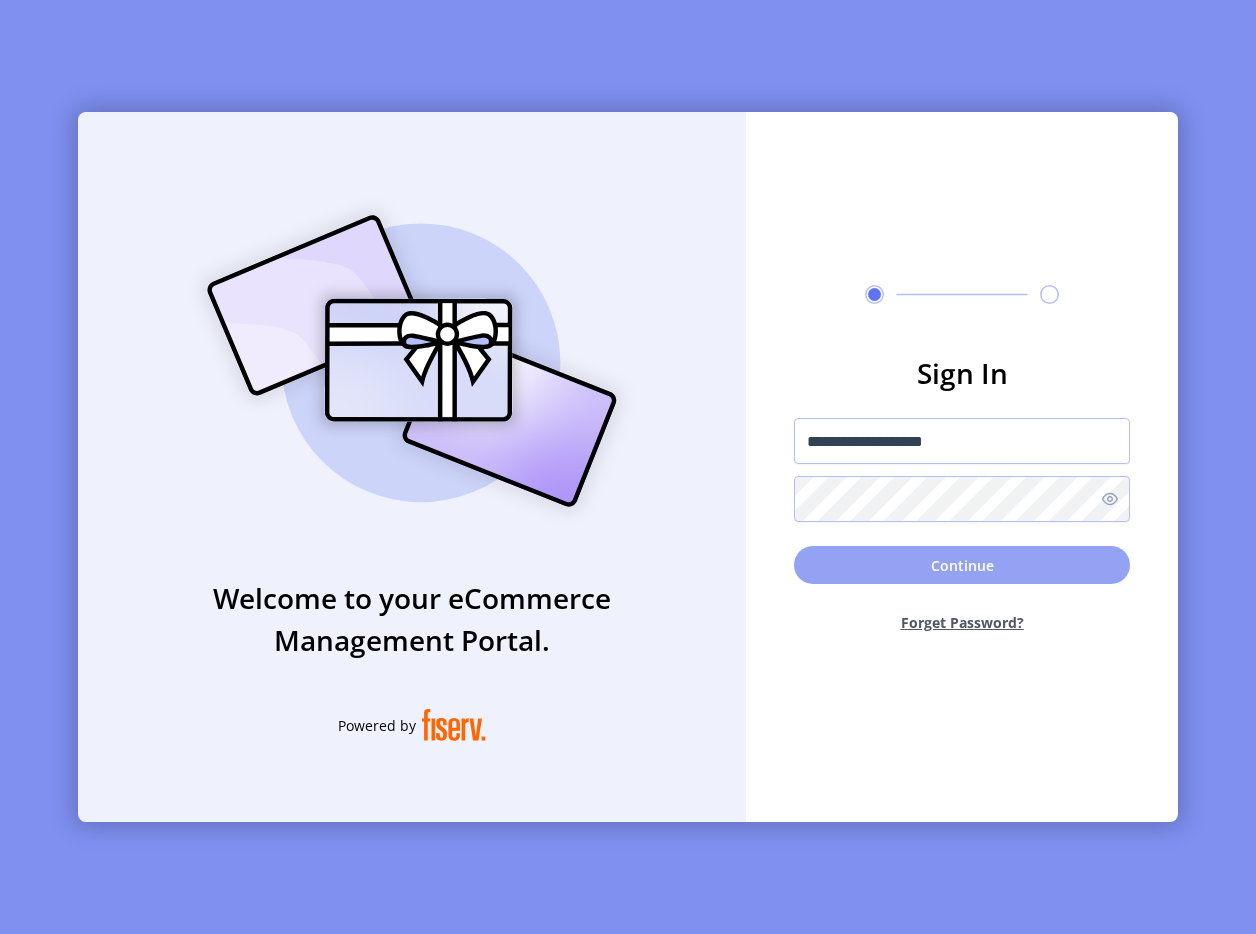 click on "Continue" 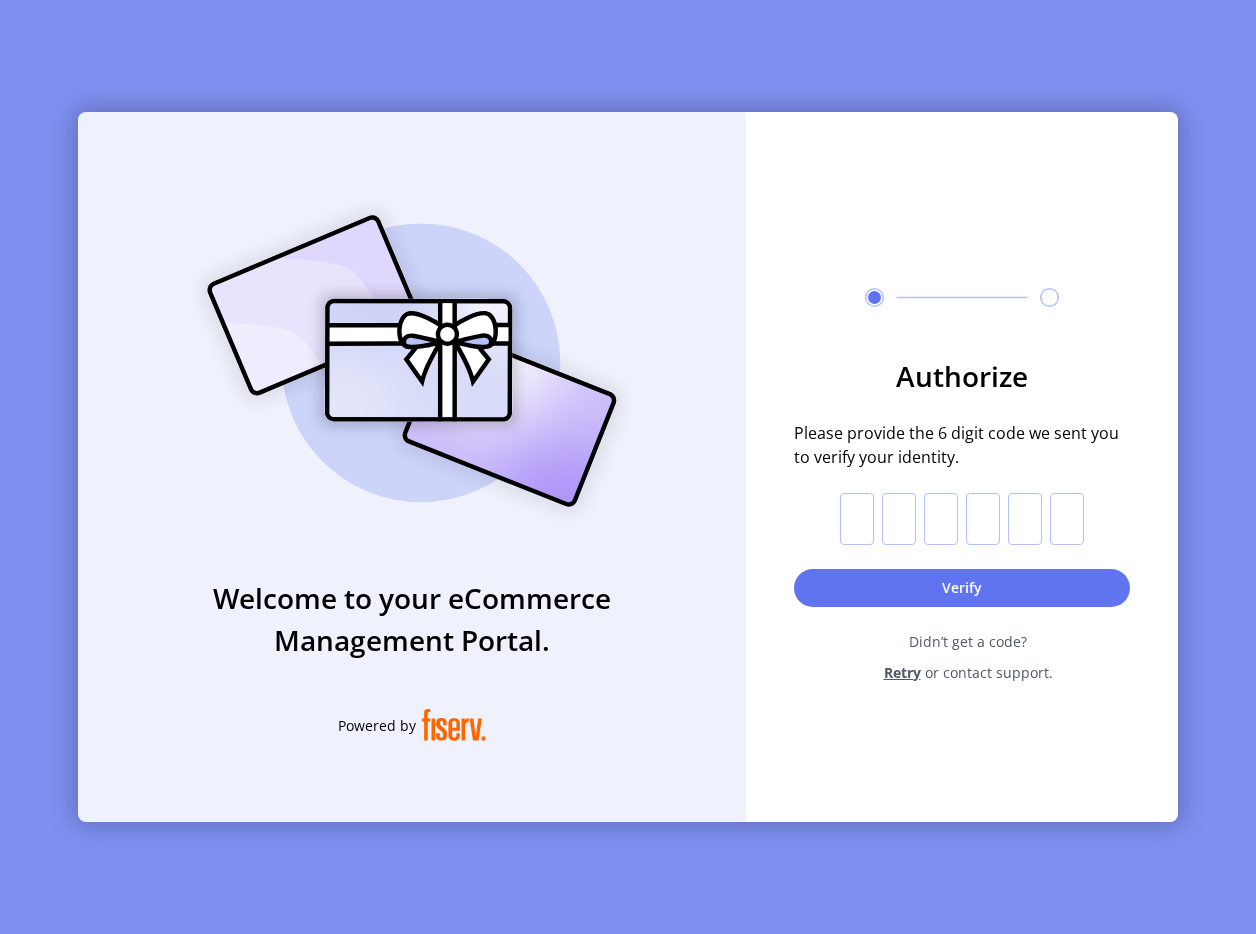click 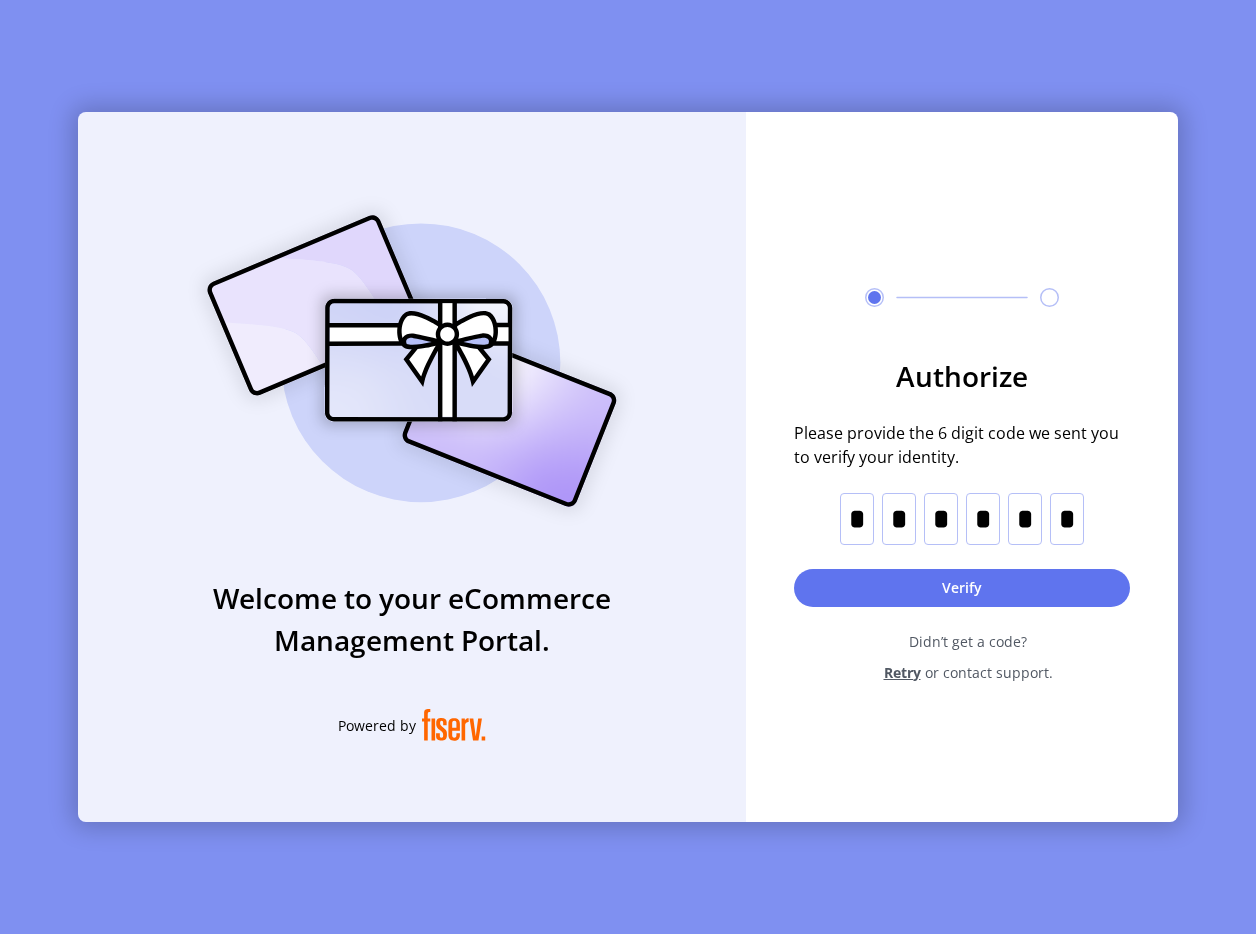 type on "*" 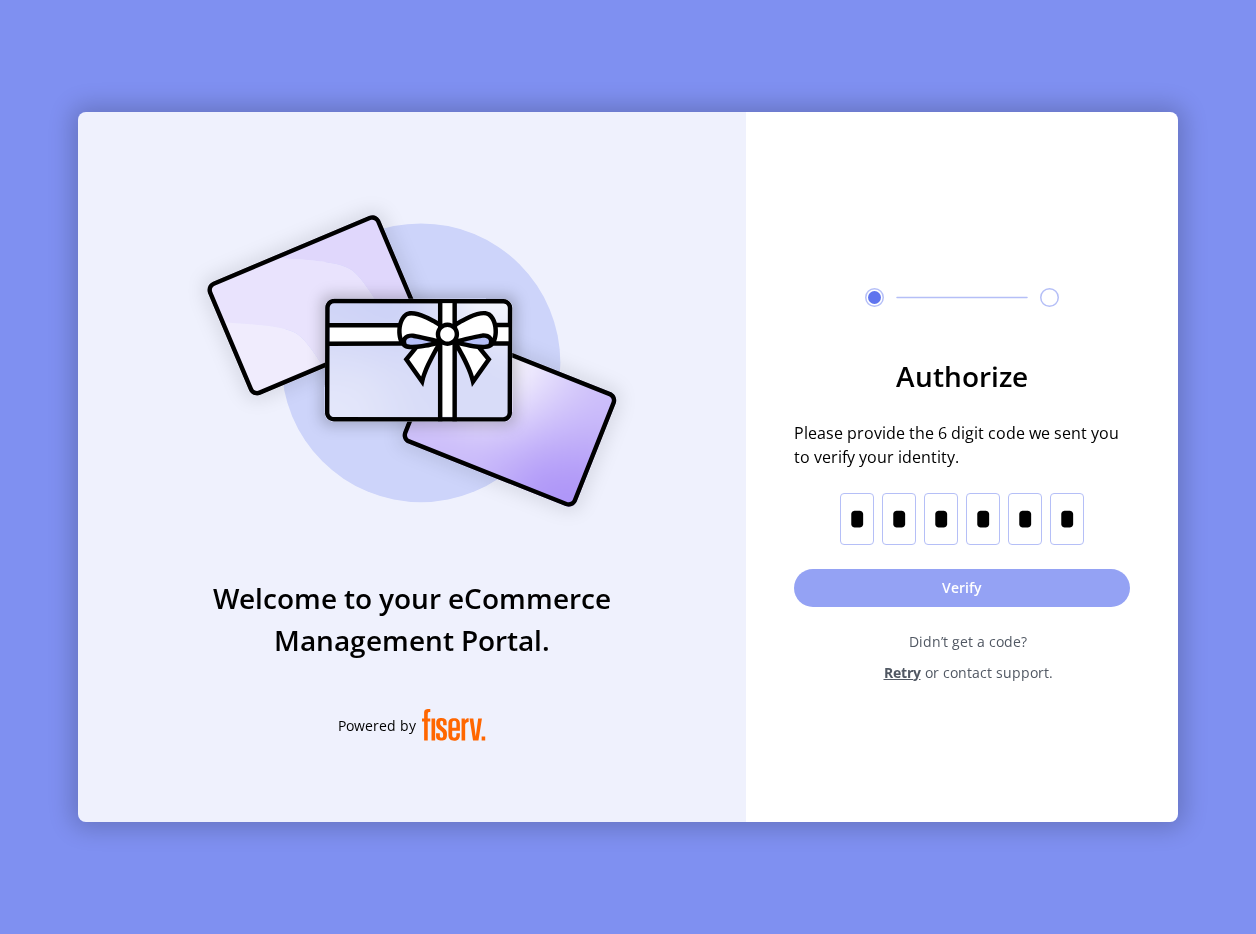 click on "Verify" 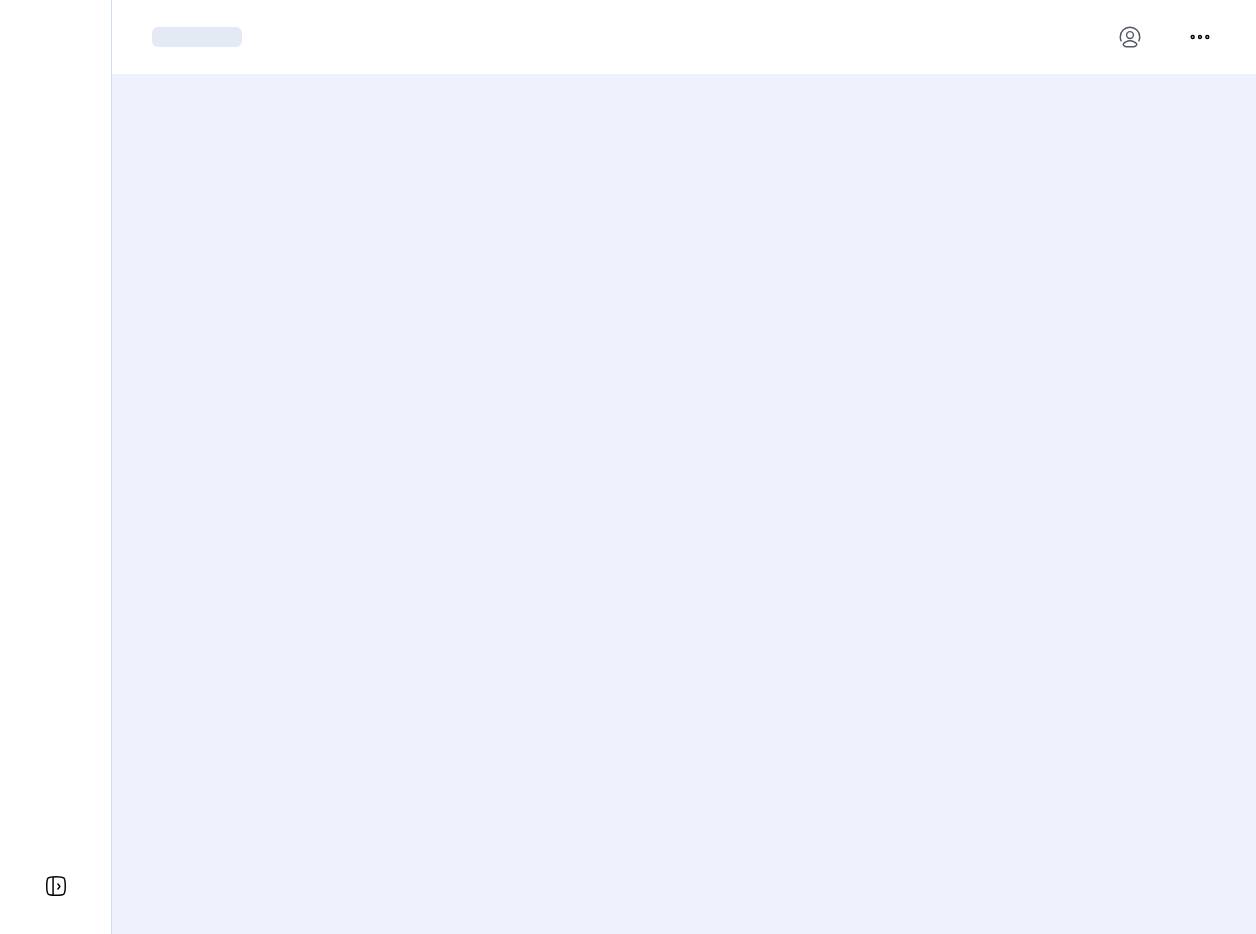 scroll, scrollTop: 0, scrollLeft: 0, axis: both 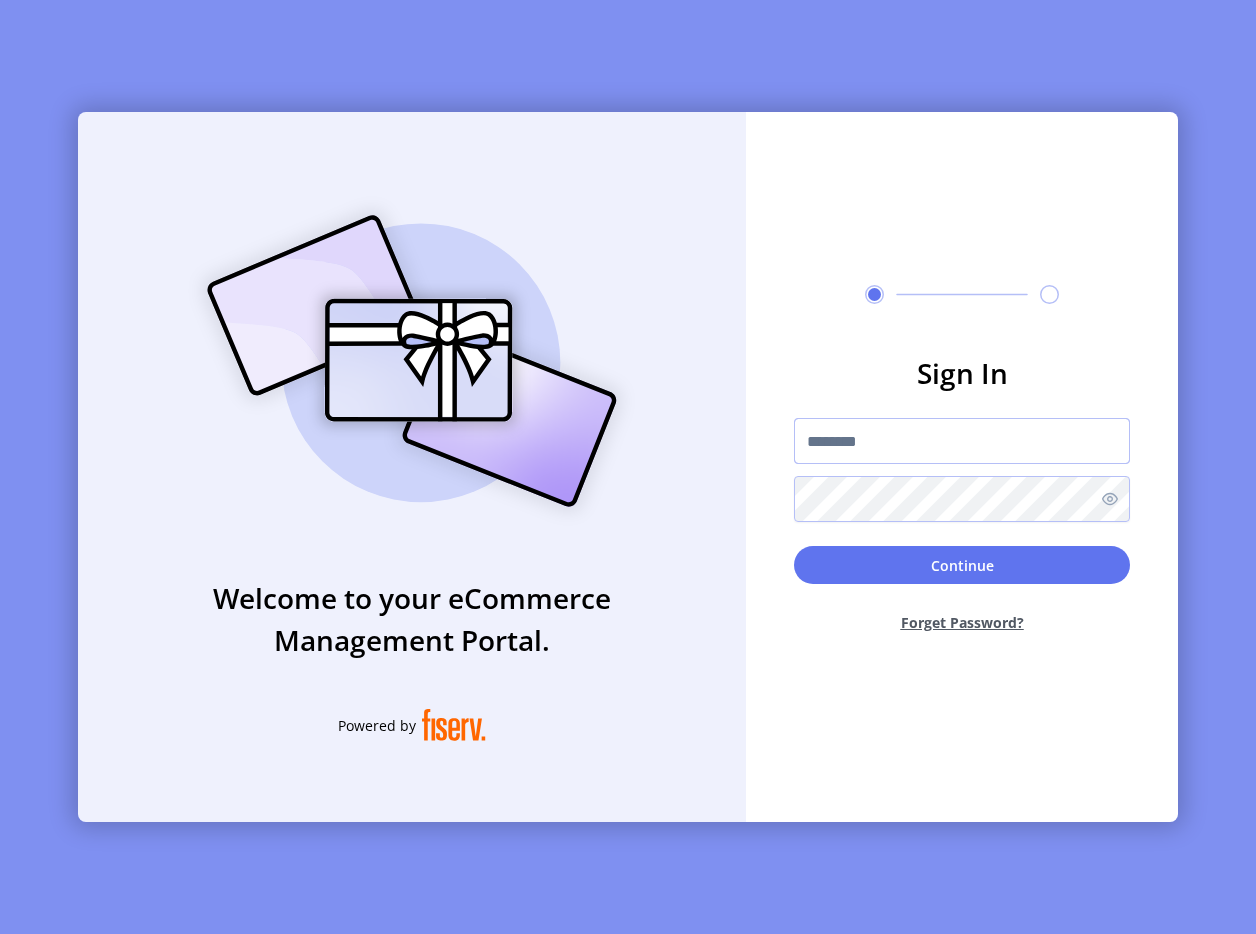 click at bounding box center (962, 441) 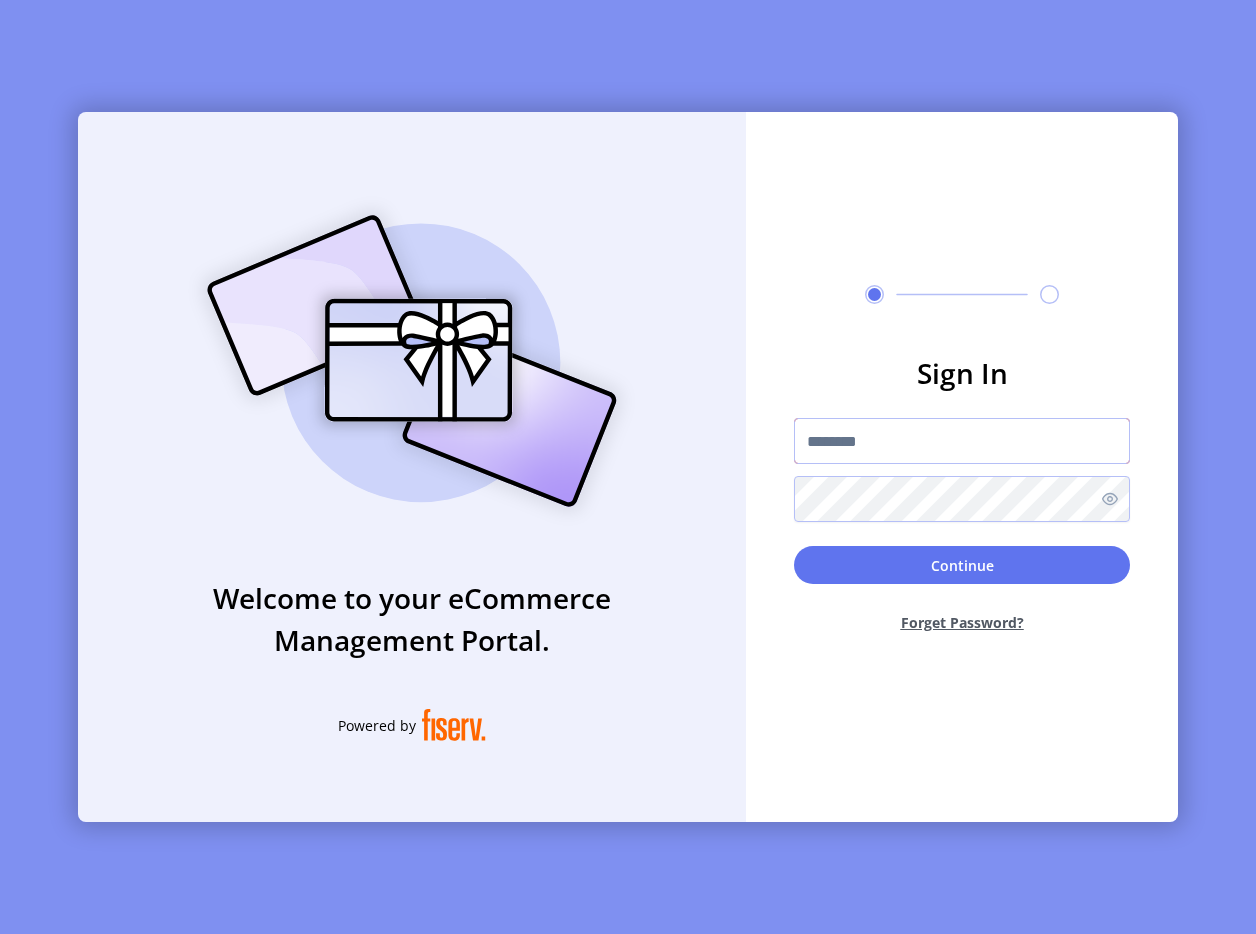 type on "**********" 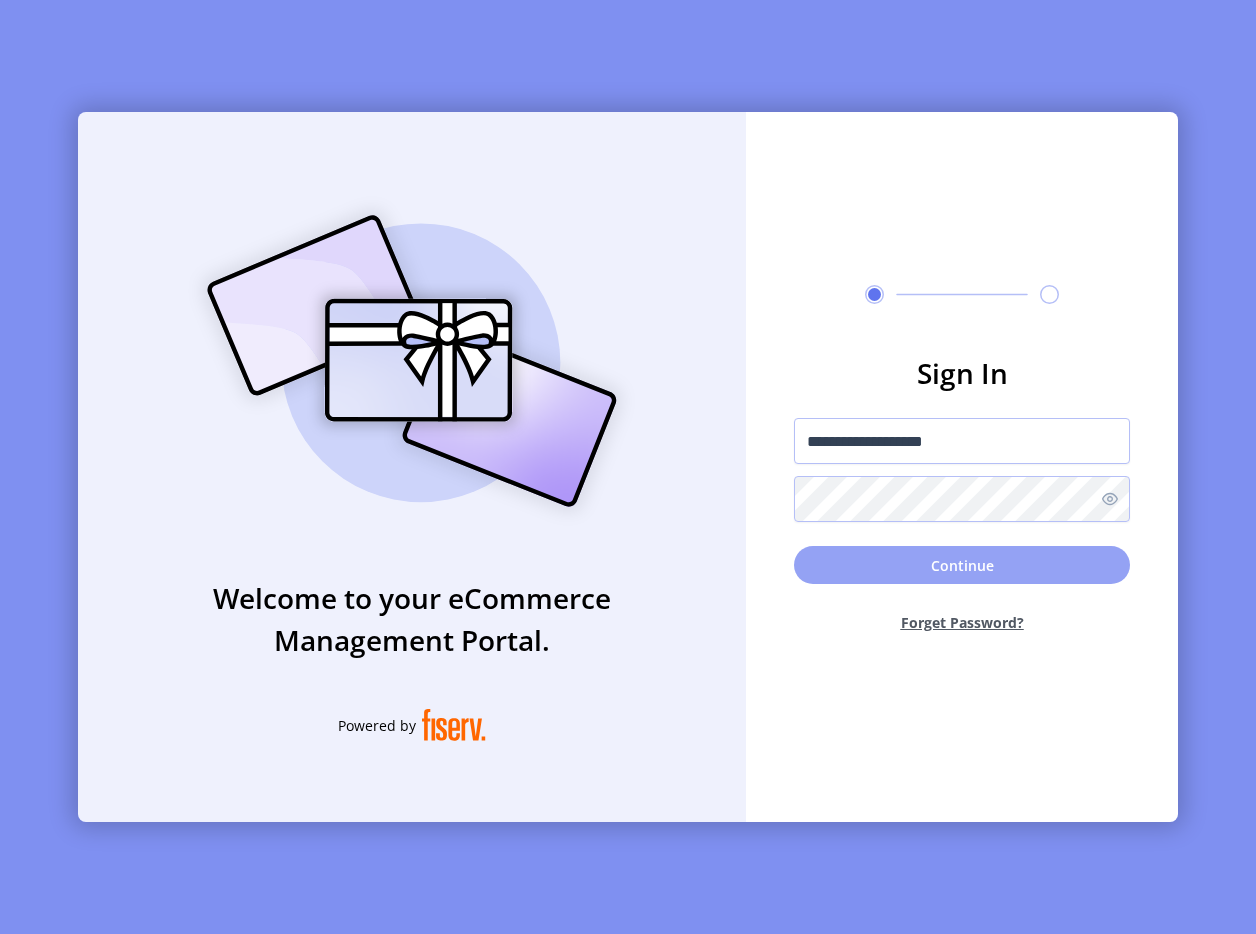 click on "Continue" 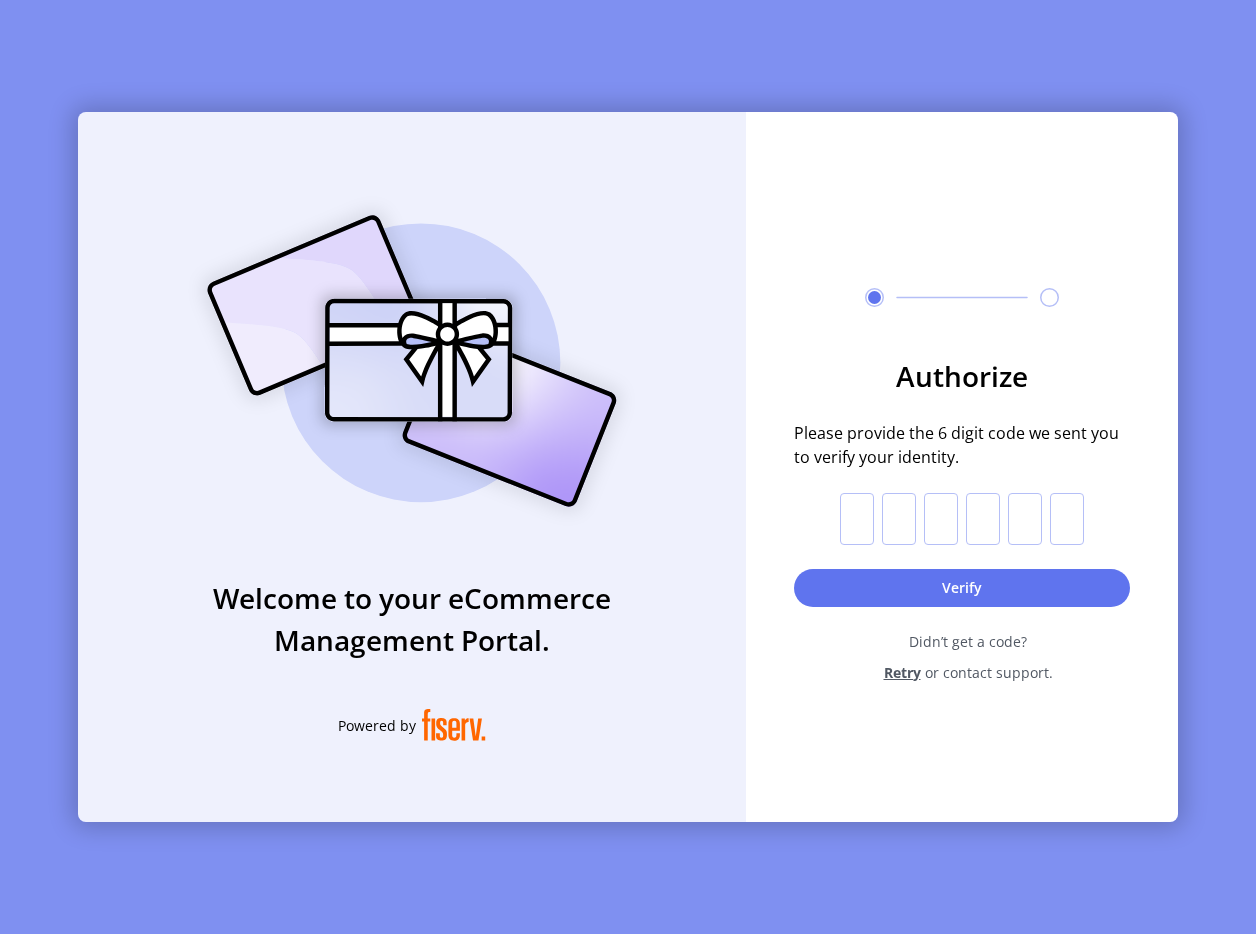 click 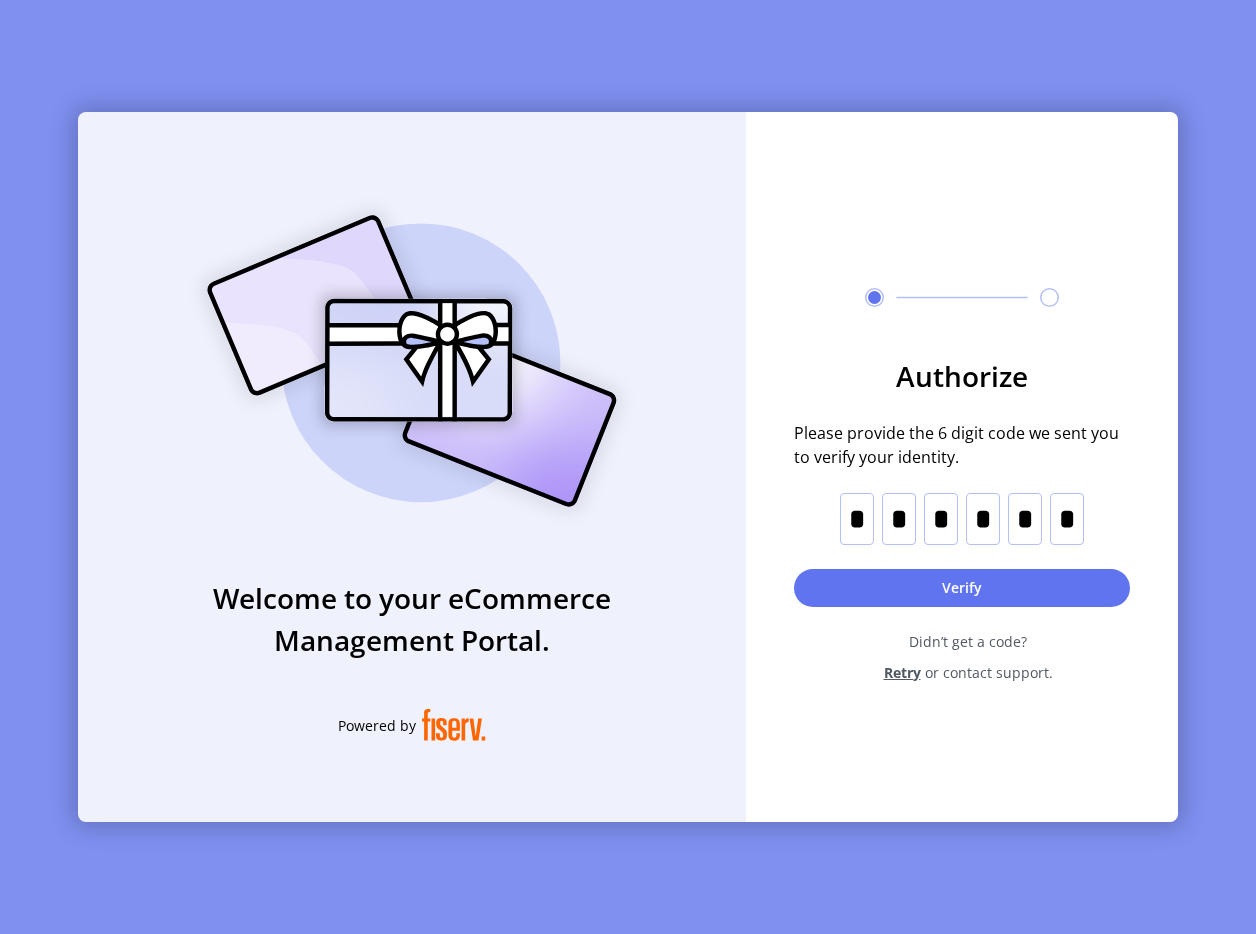 type on "*" 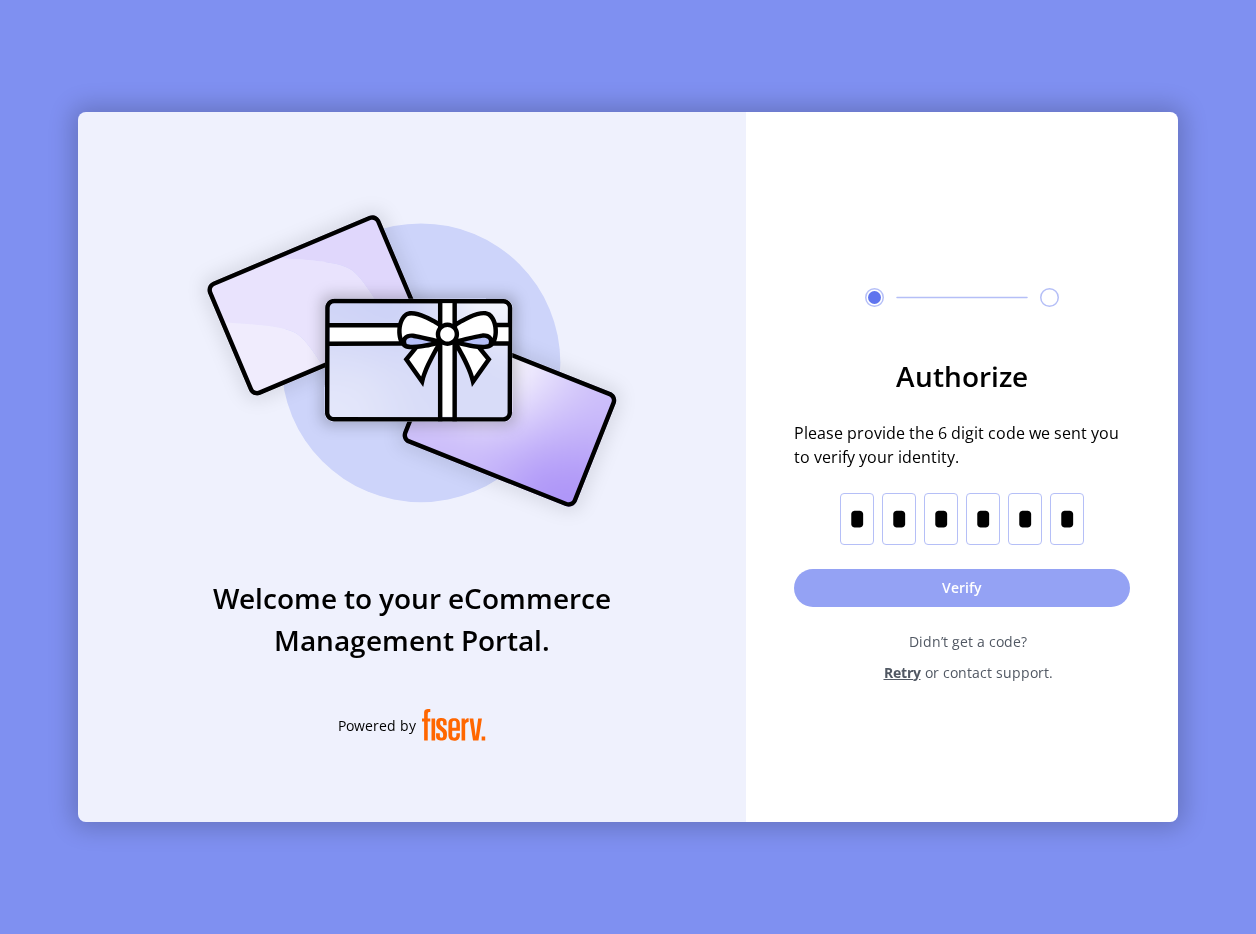 click on "Verify" 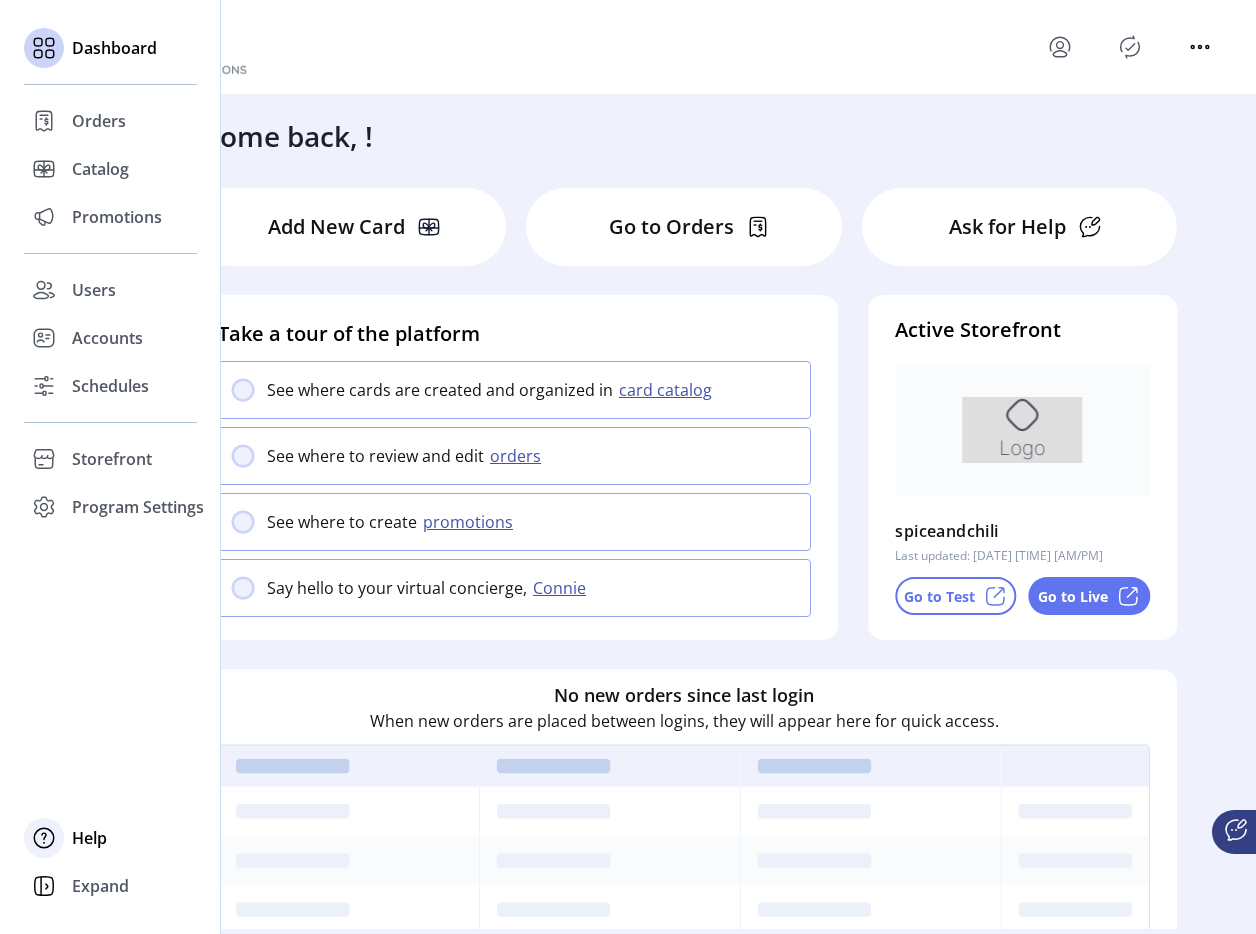 click on "Help" 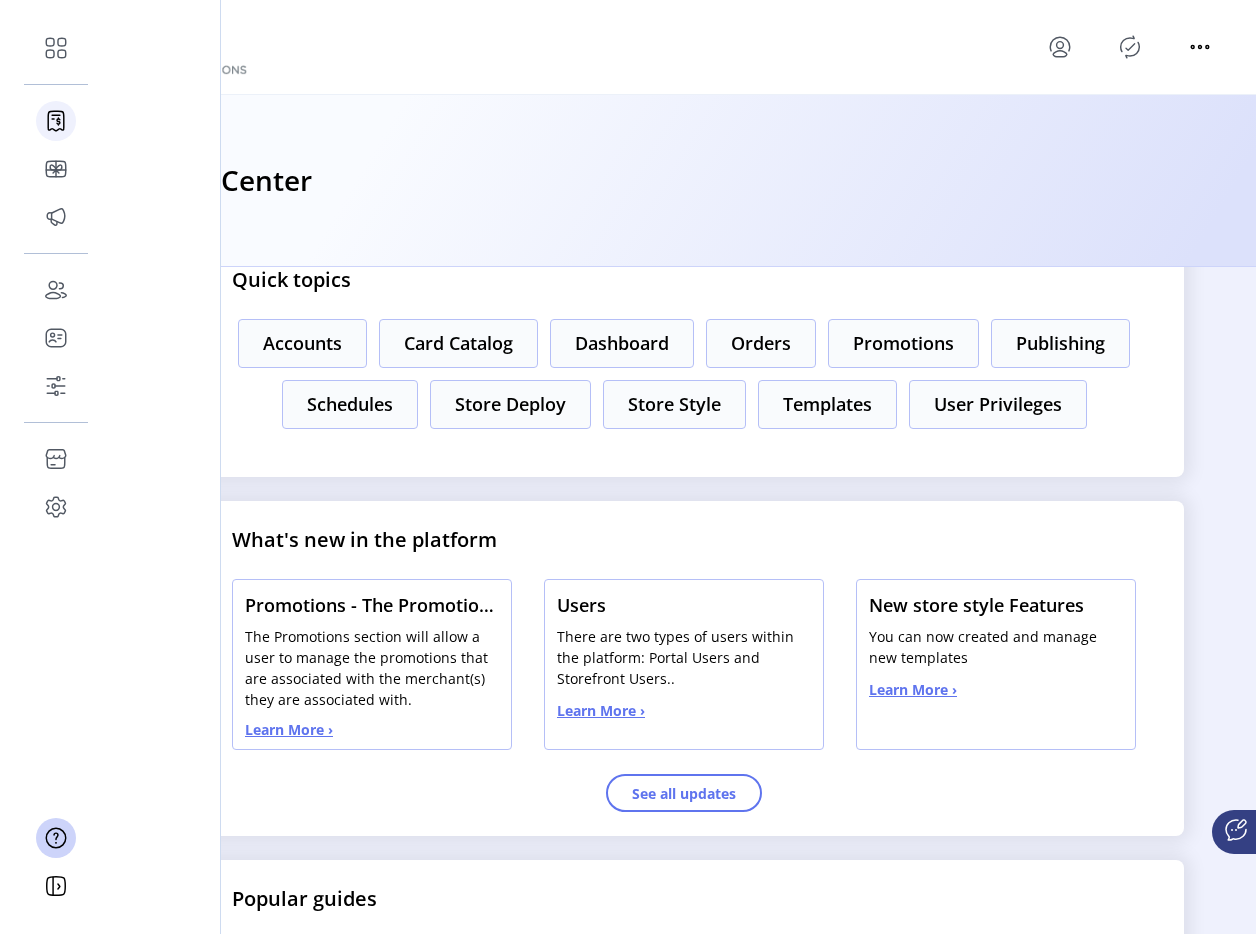 scroll, scrollTop: 361, scrollLeft: 0, axis: vertical 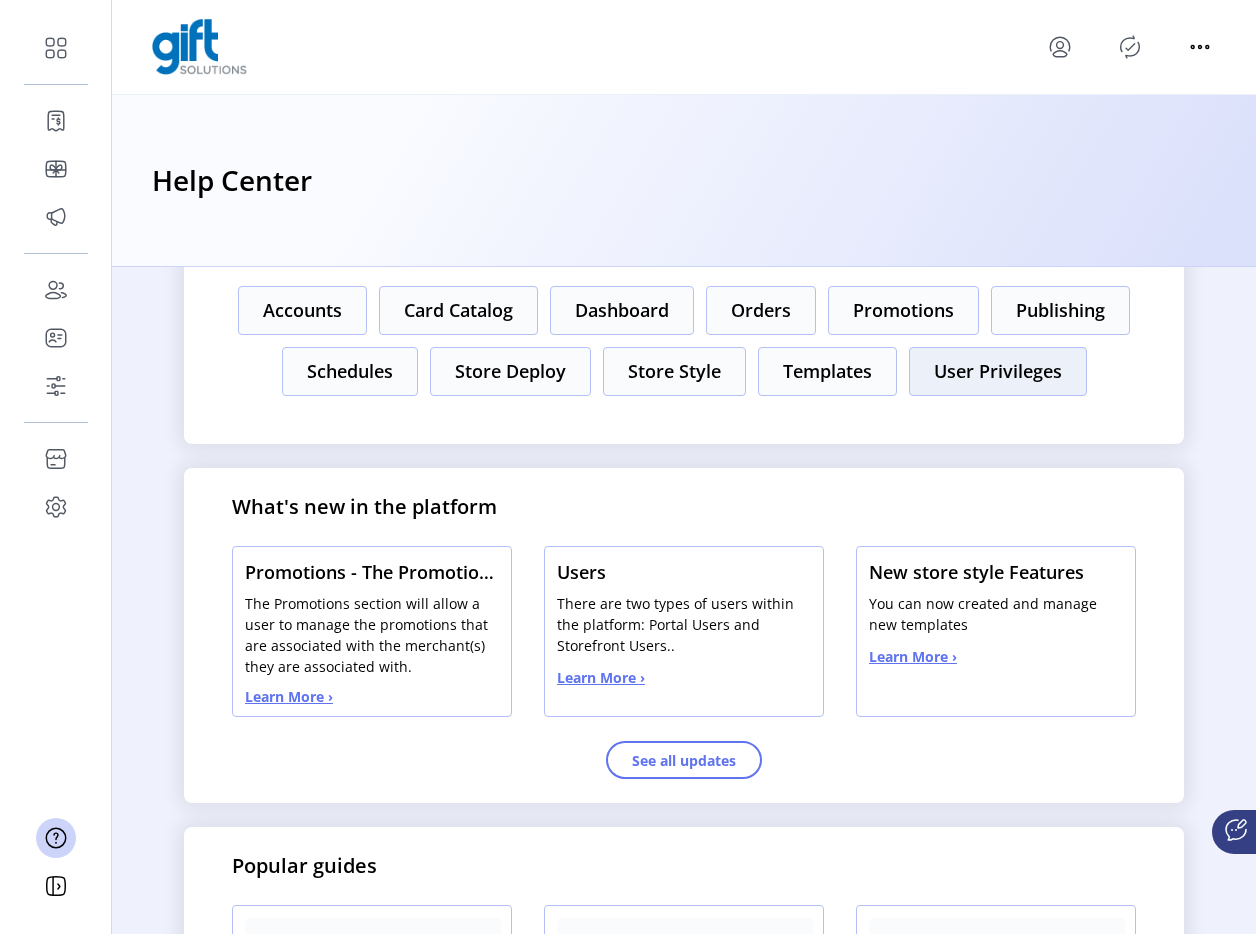 click on "User Privileges" 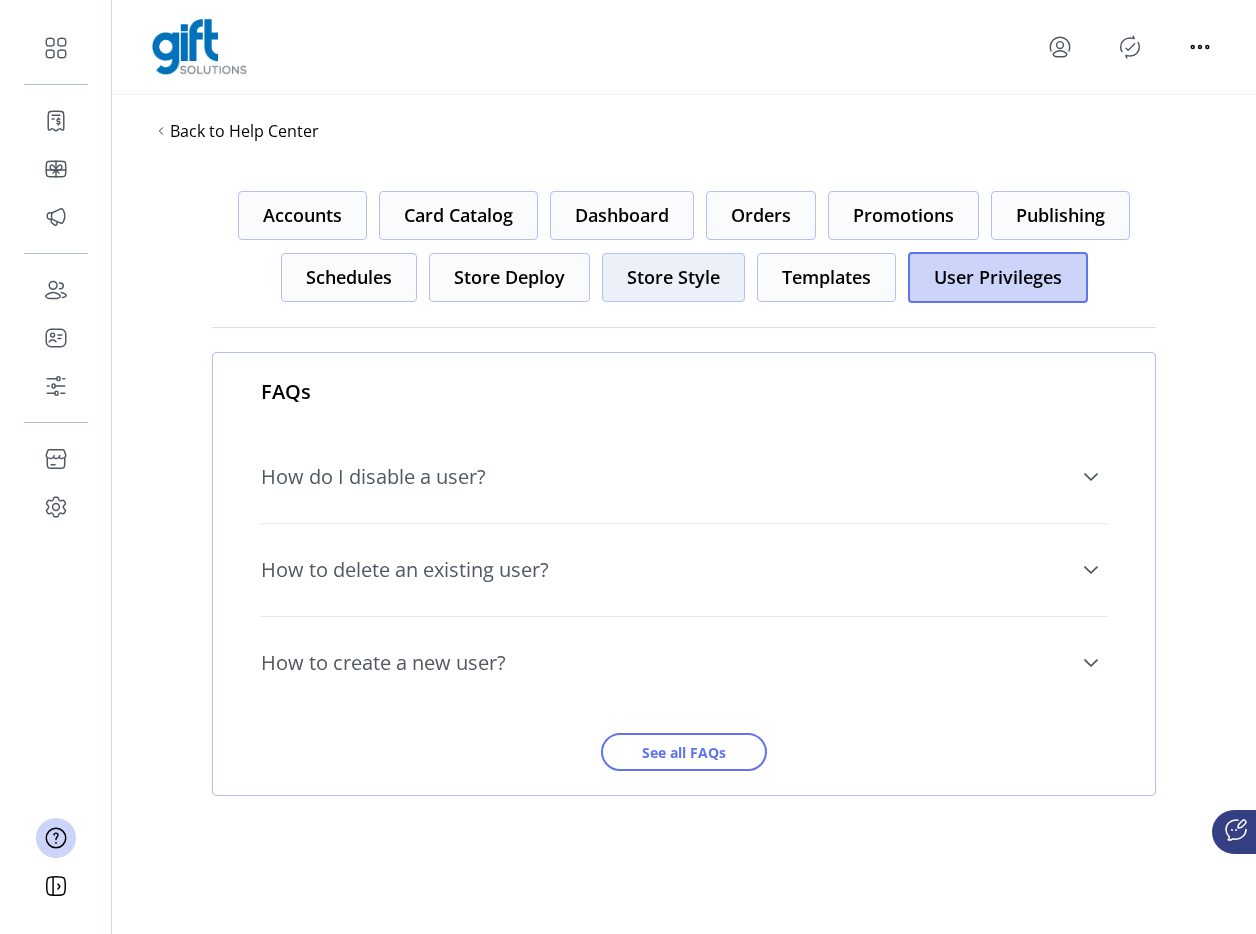 click on "Store Style" 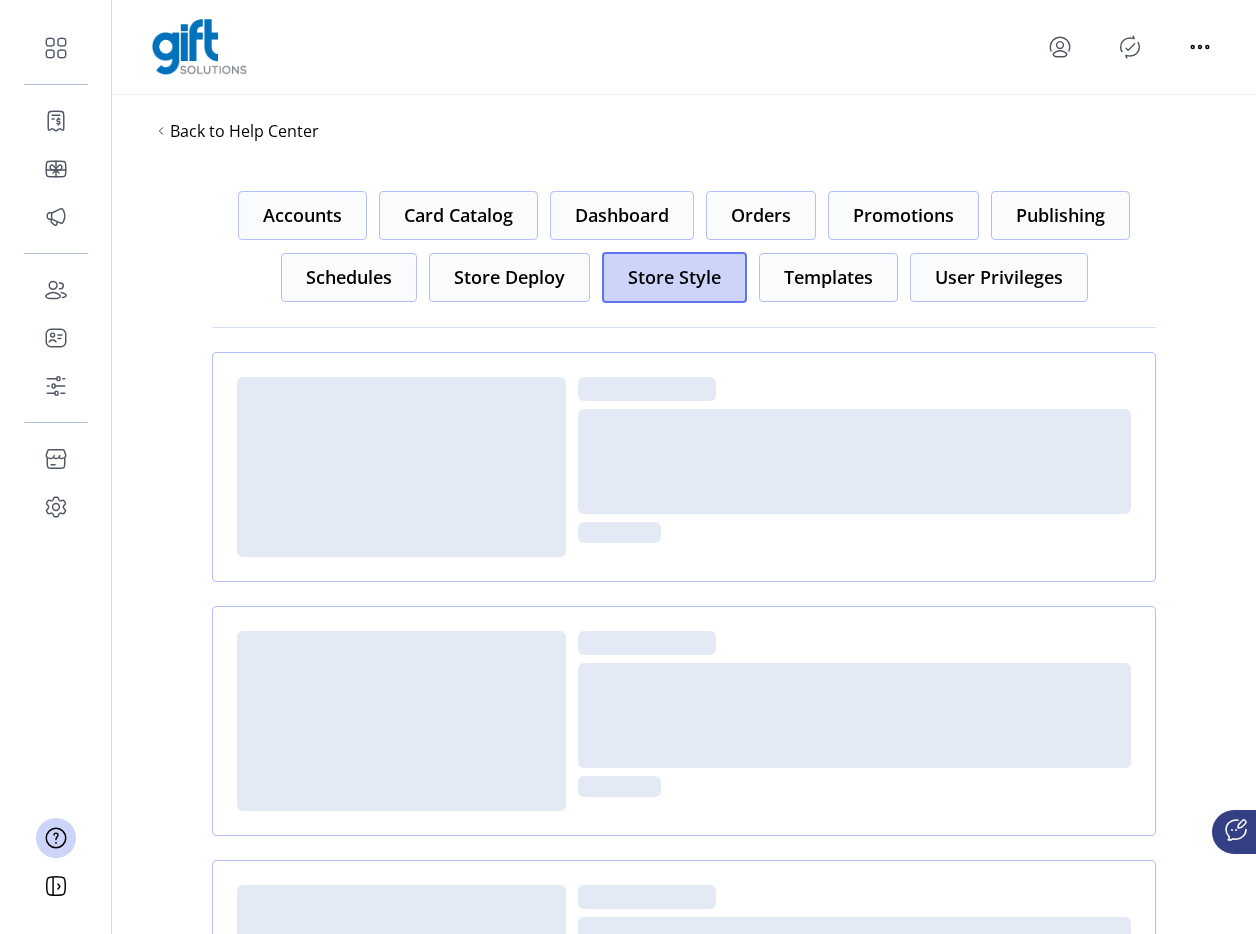 type 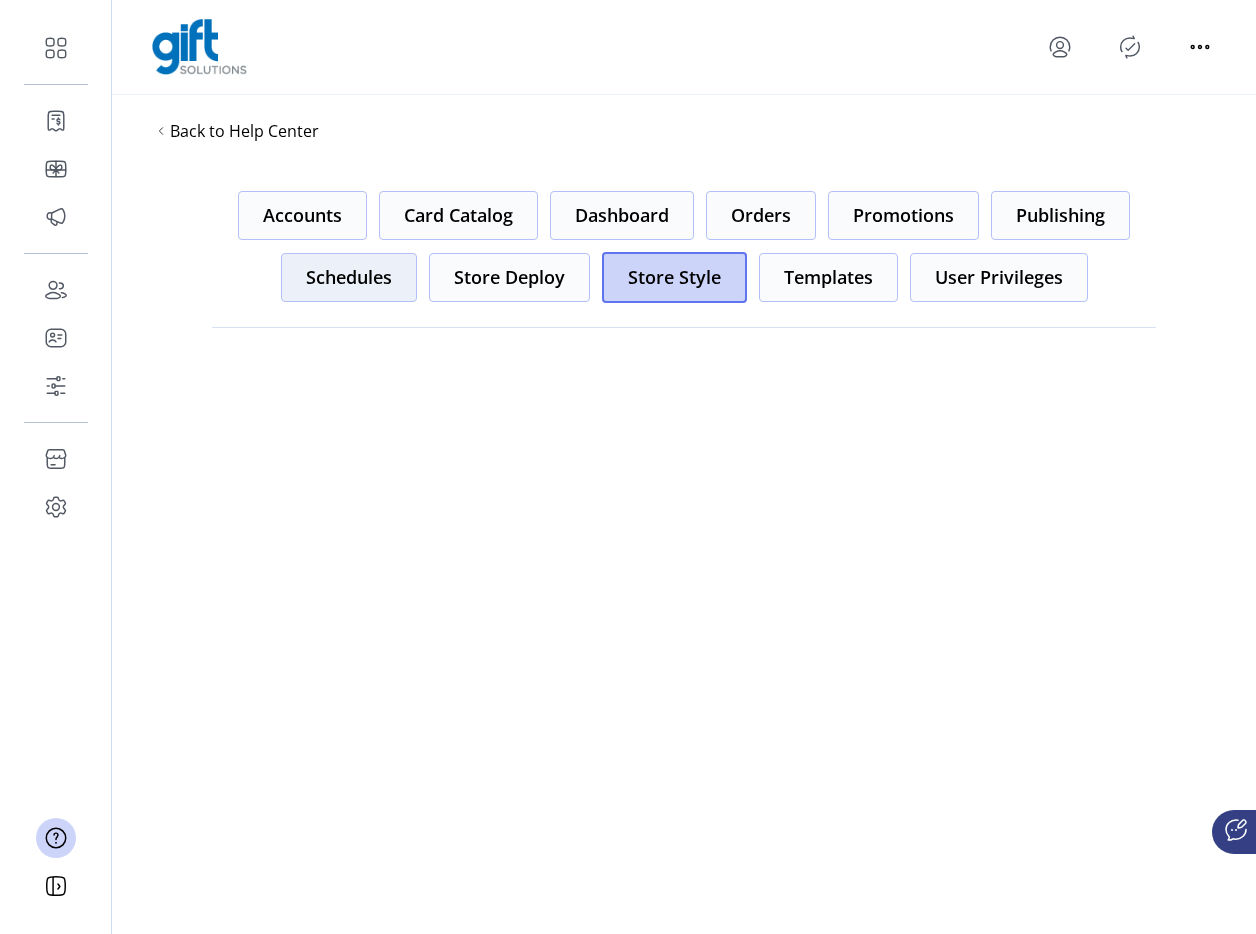 click on "Schedules" 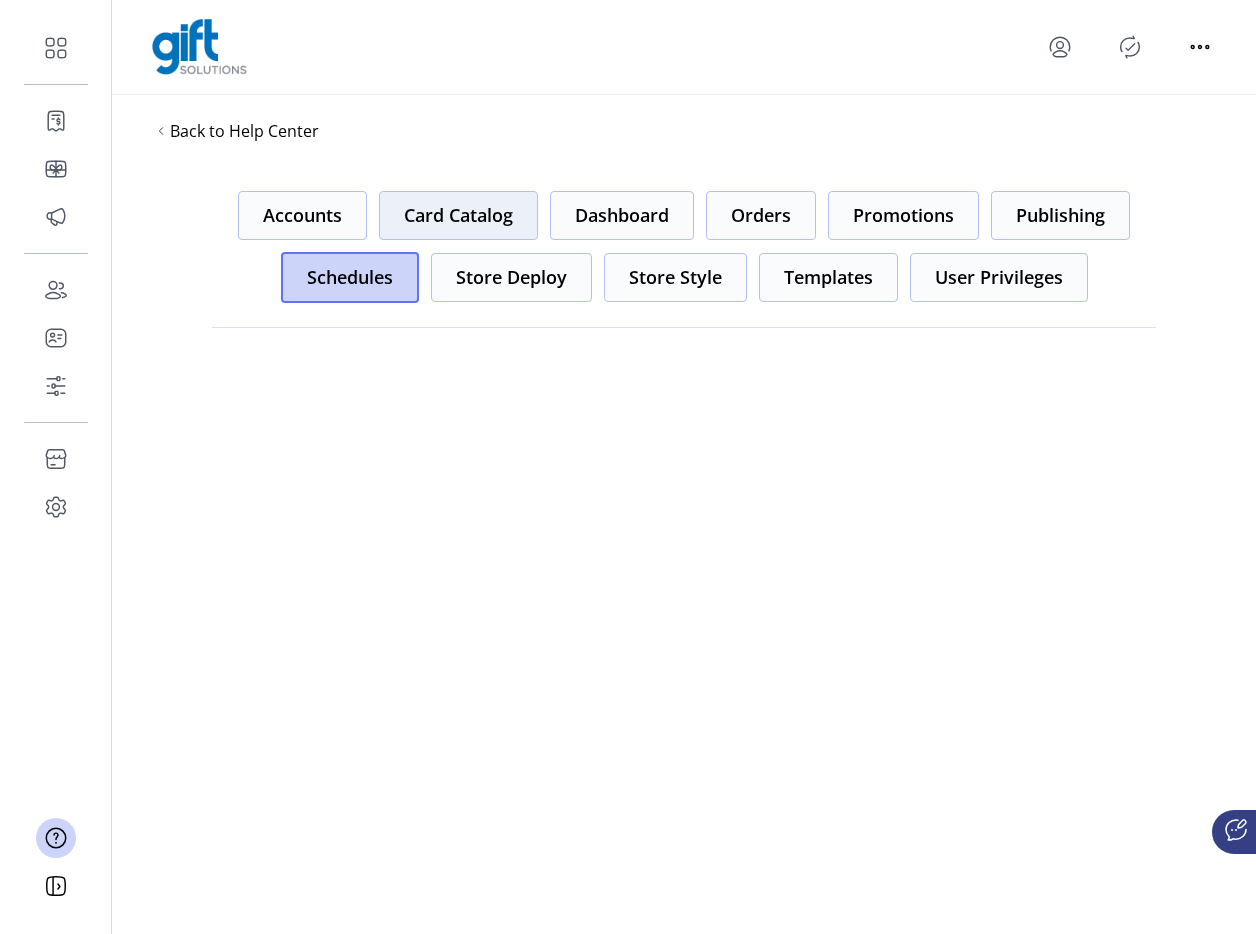 click on "Card Catalog" 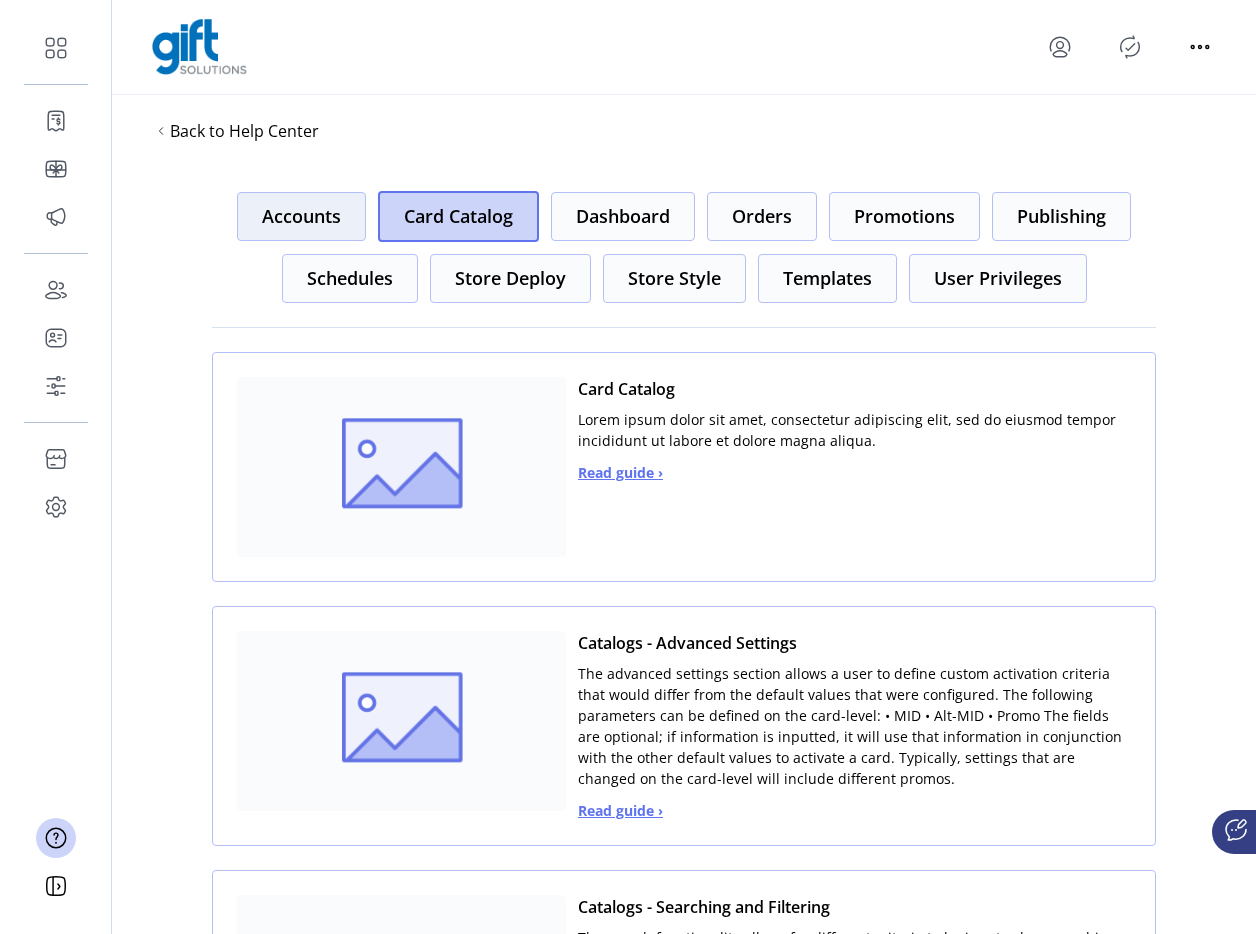 click on "Accounts" 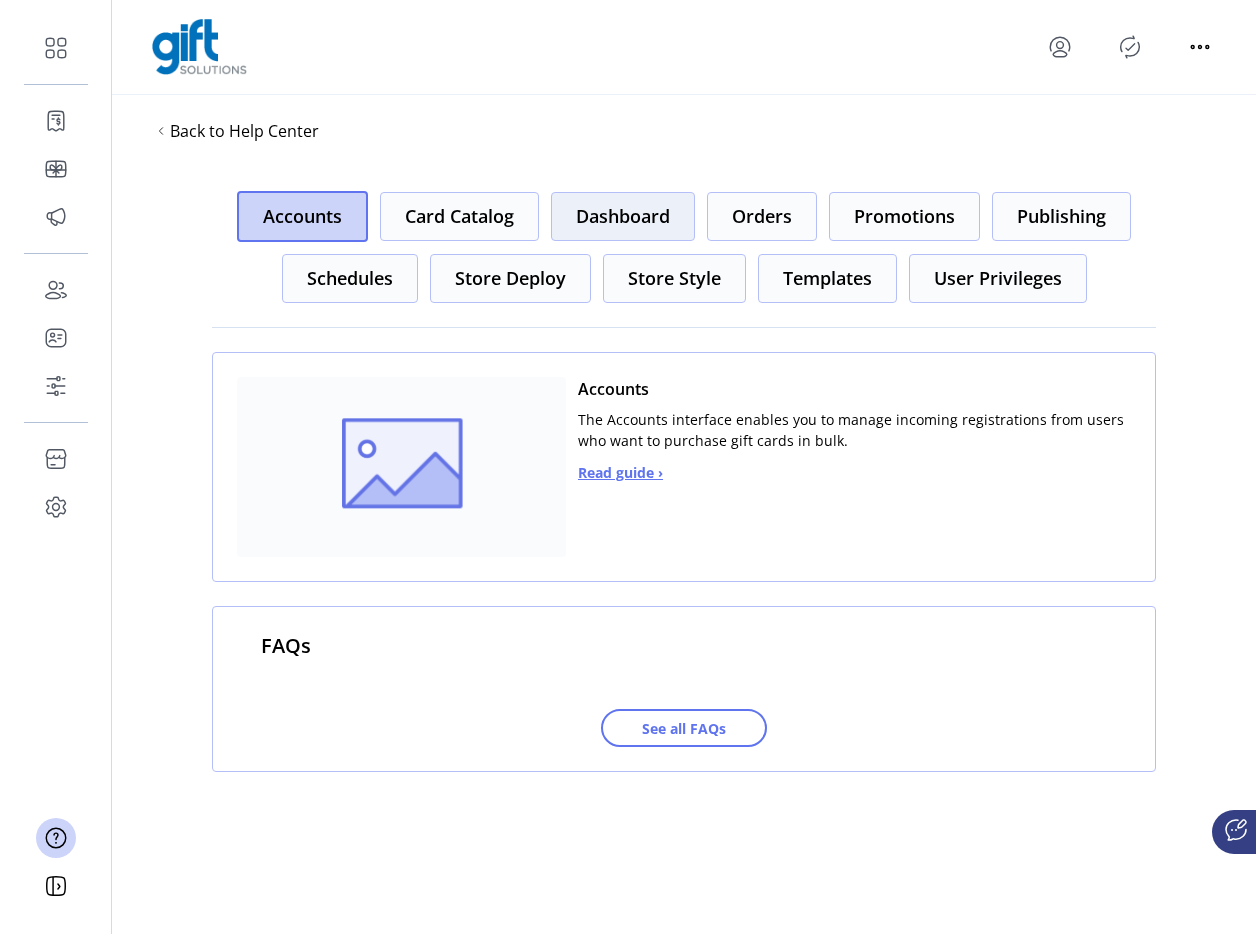 click on "Dashboard" 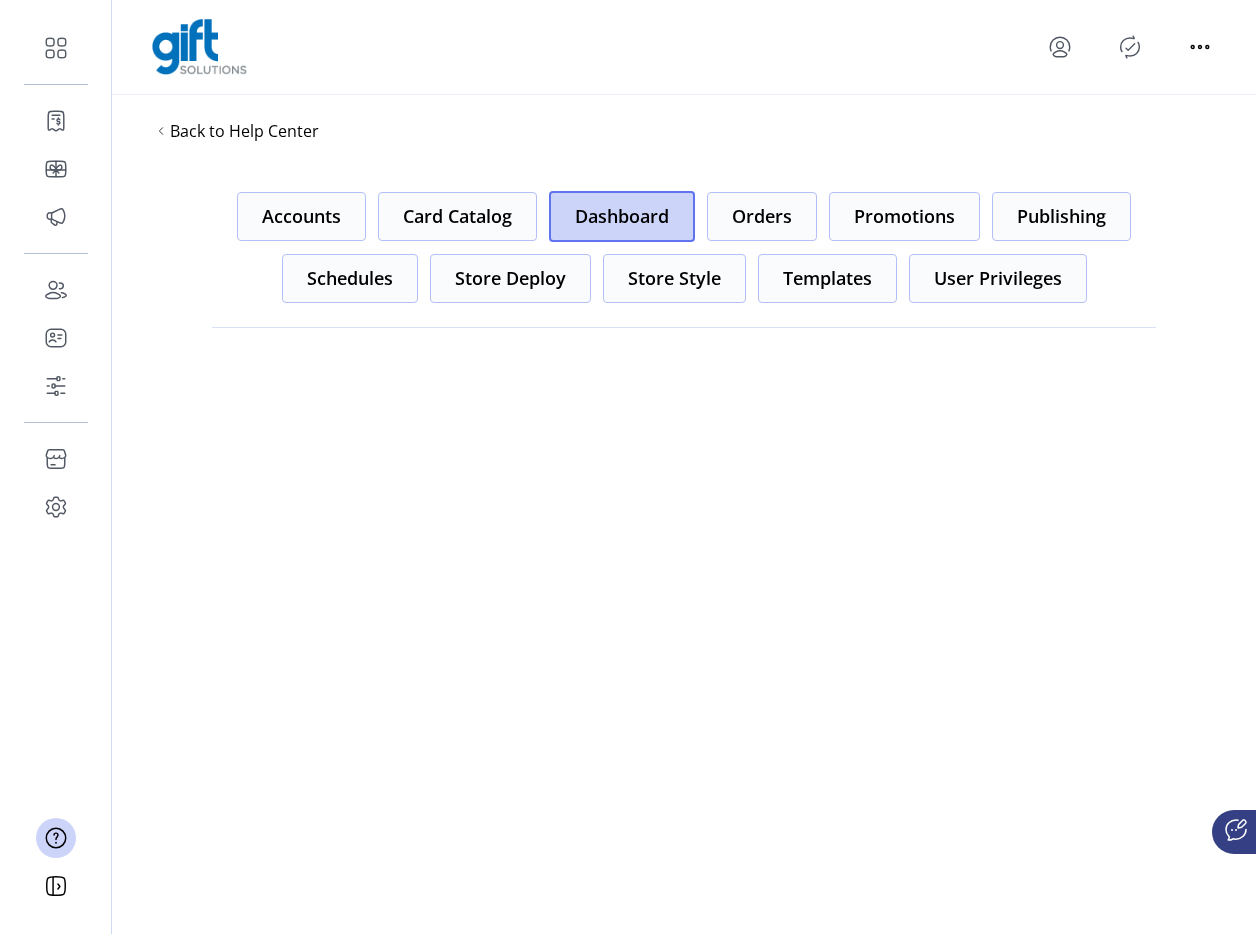 click on "Accounts   Card Catalog   Dashboard   Orders   Promotions   Publishing   Schedules   Store Deploy   Store Style   Templates   User Privileges" 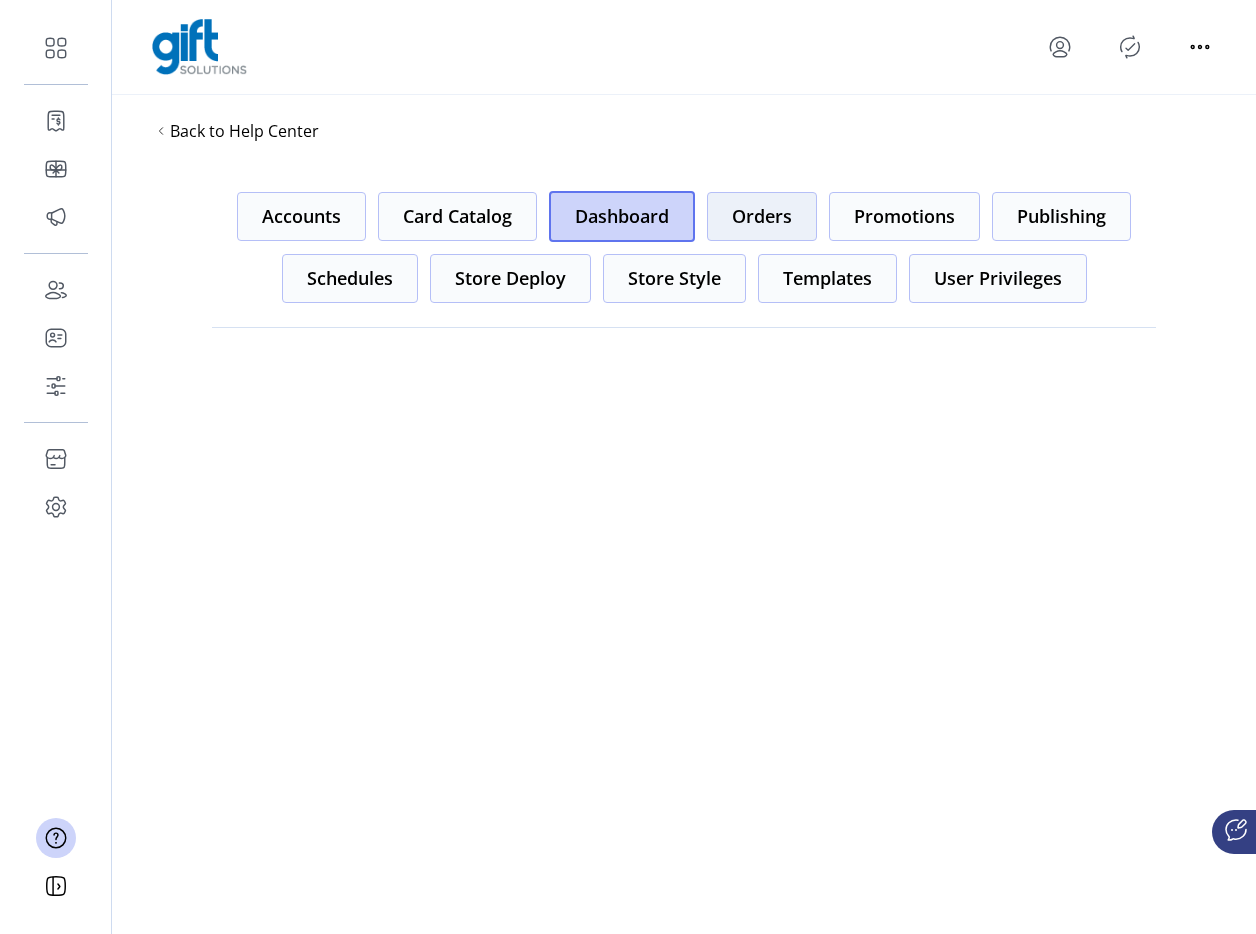 click on "Orders" 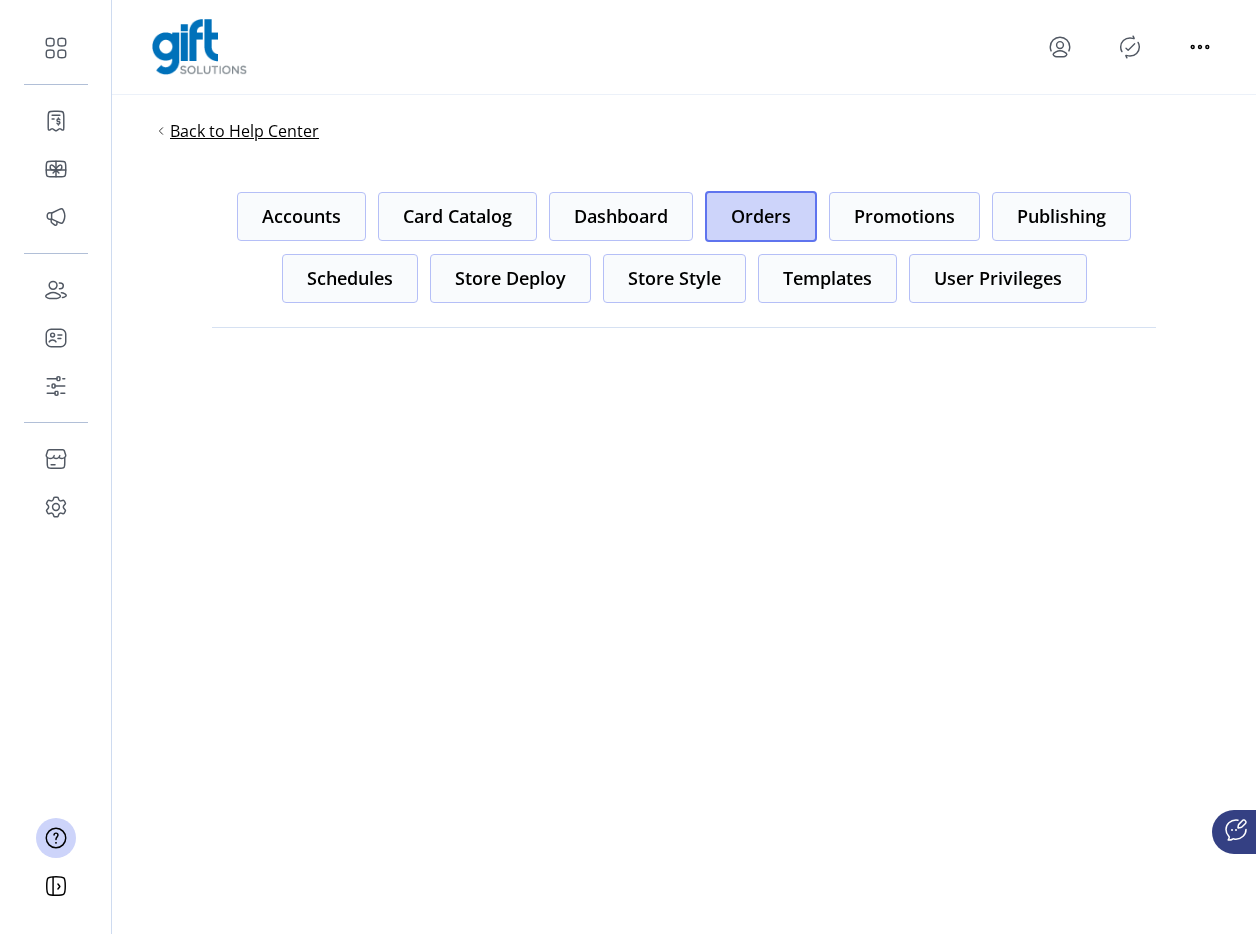 click on "Back to Help Center" 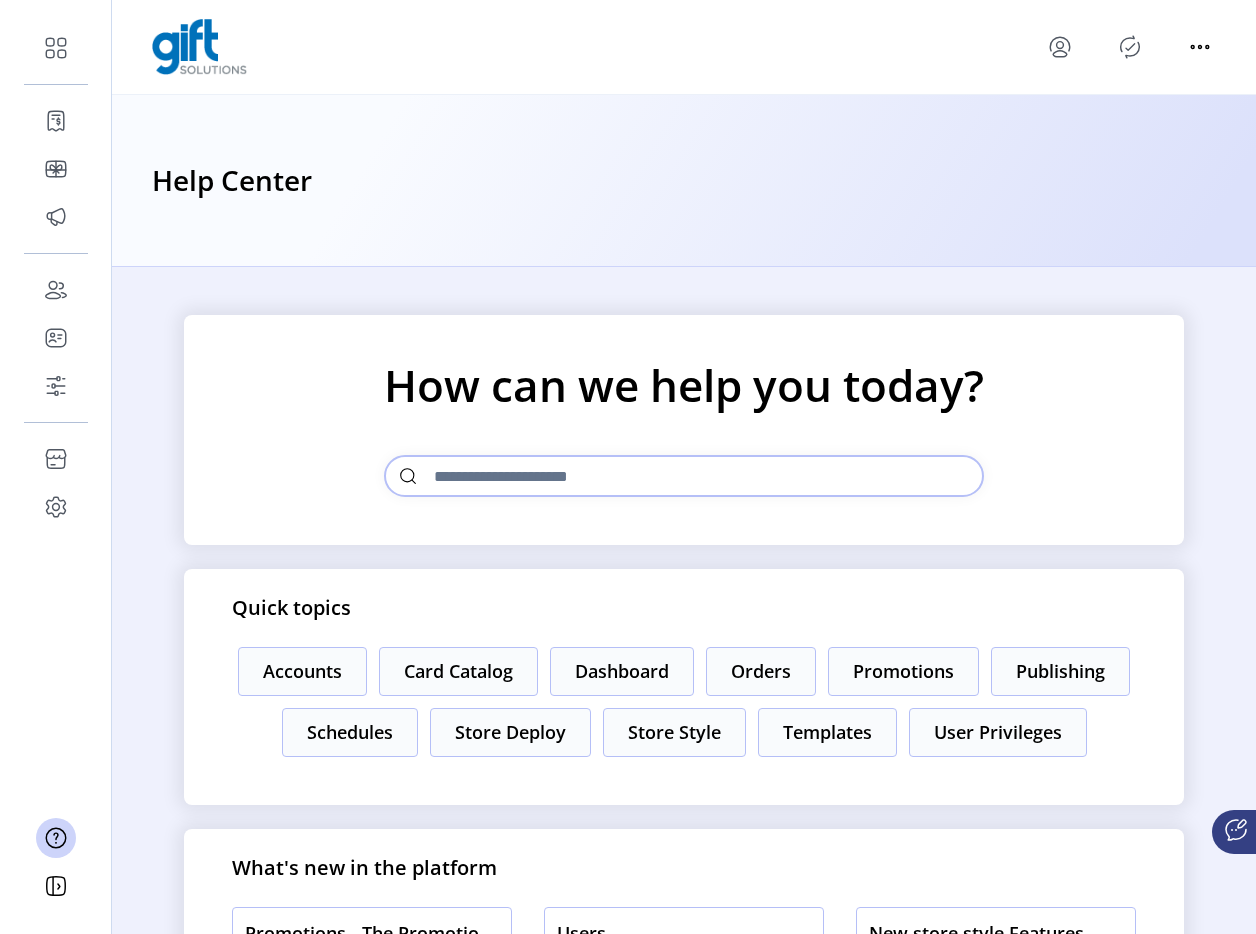 click on "Help Center" 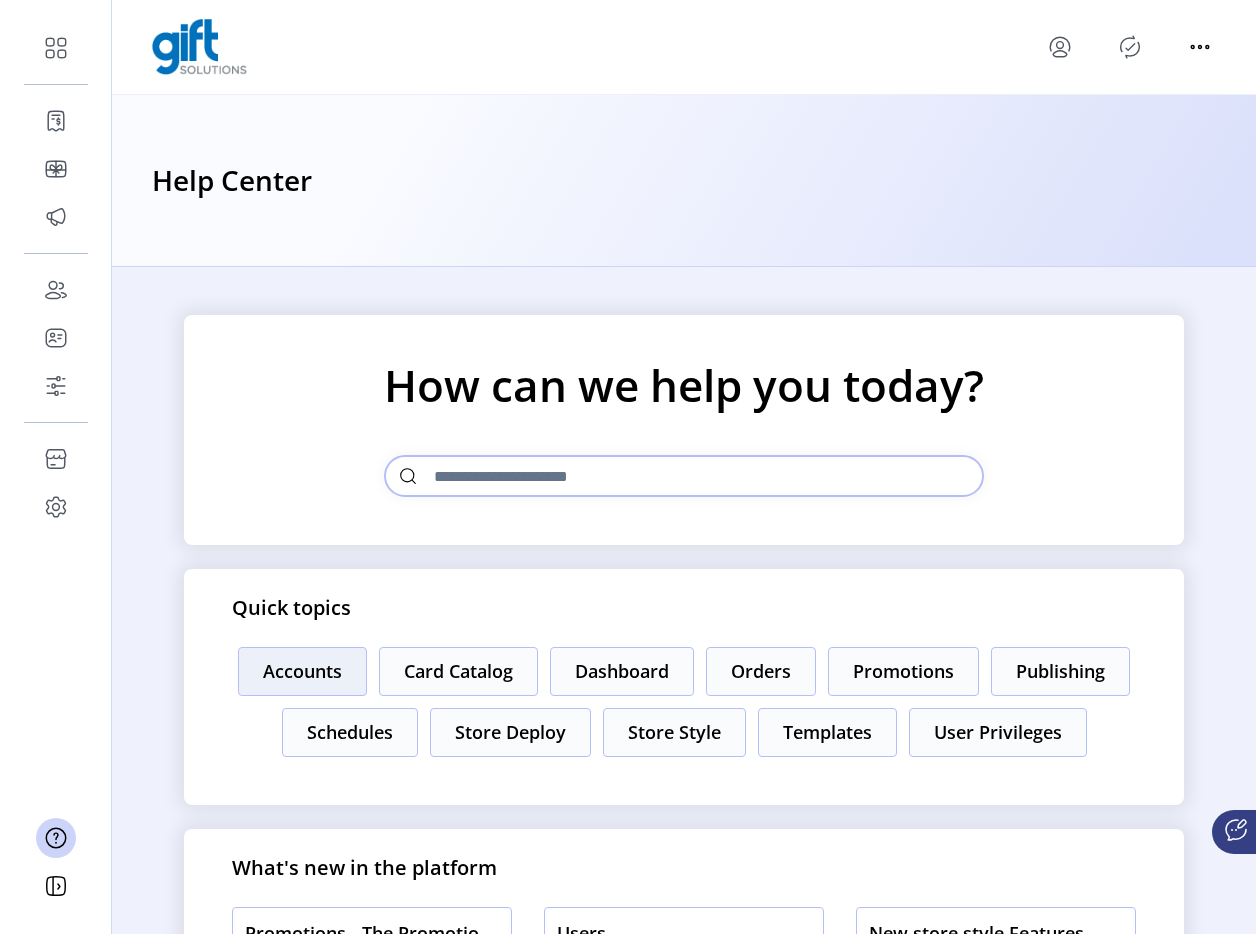 click on "Accounts" 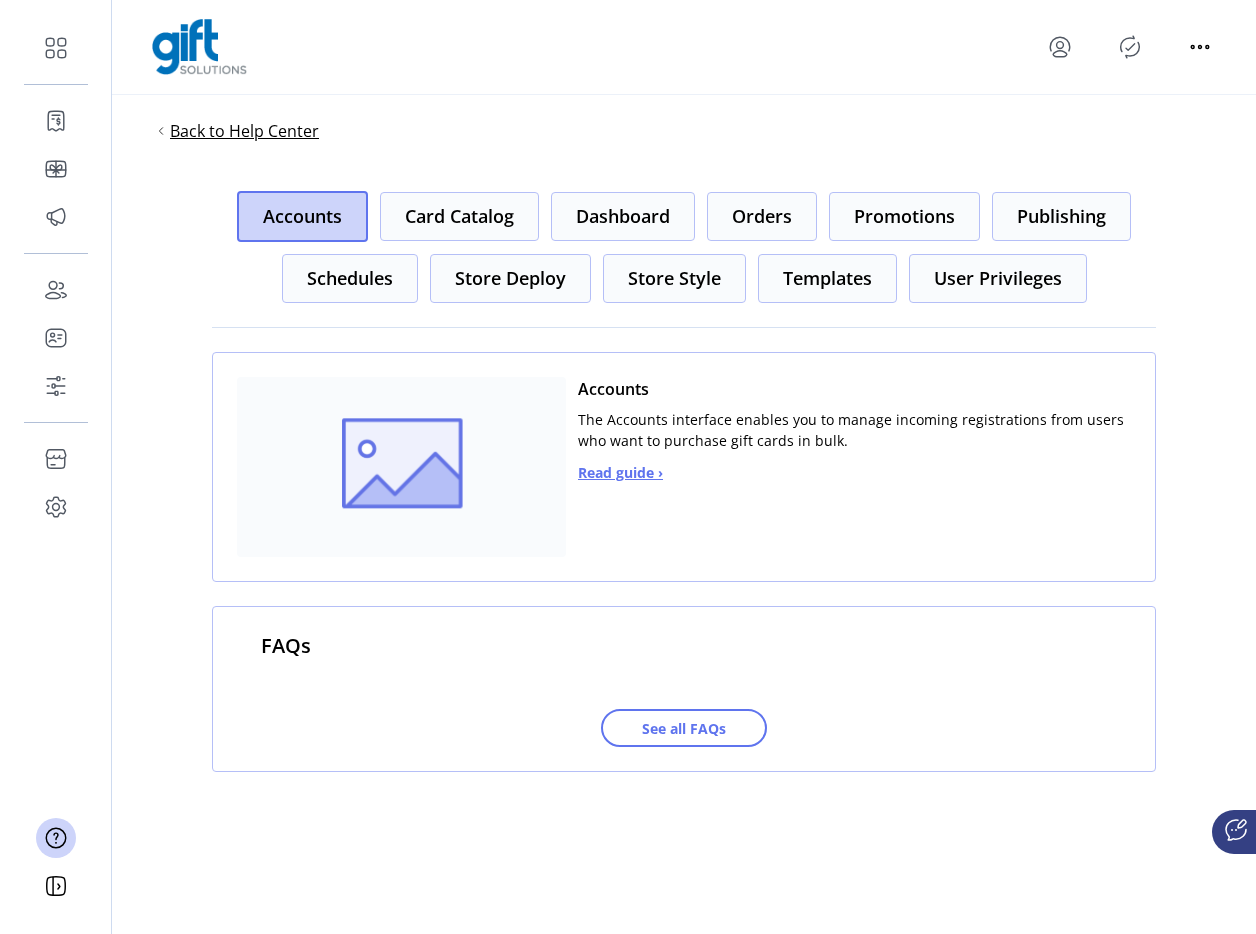 click on "Back to Help Center" 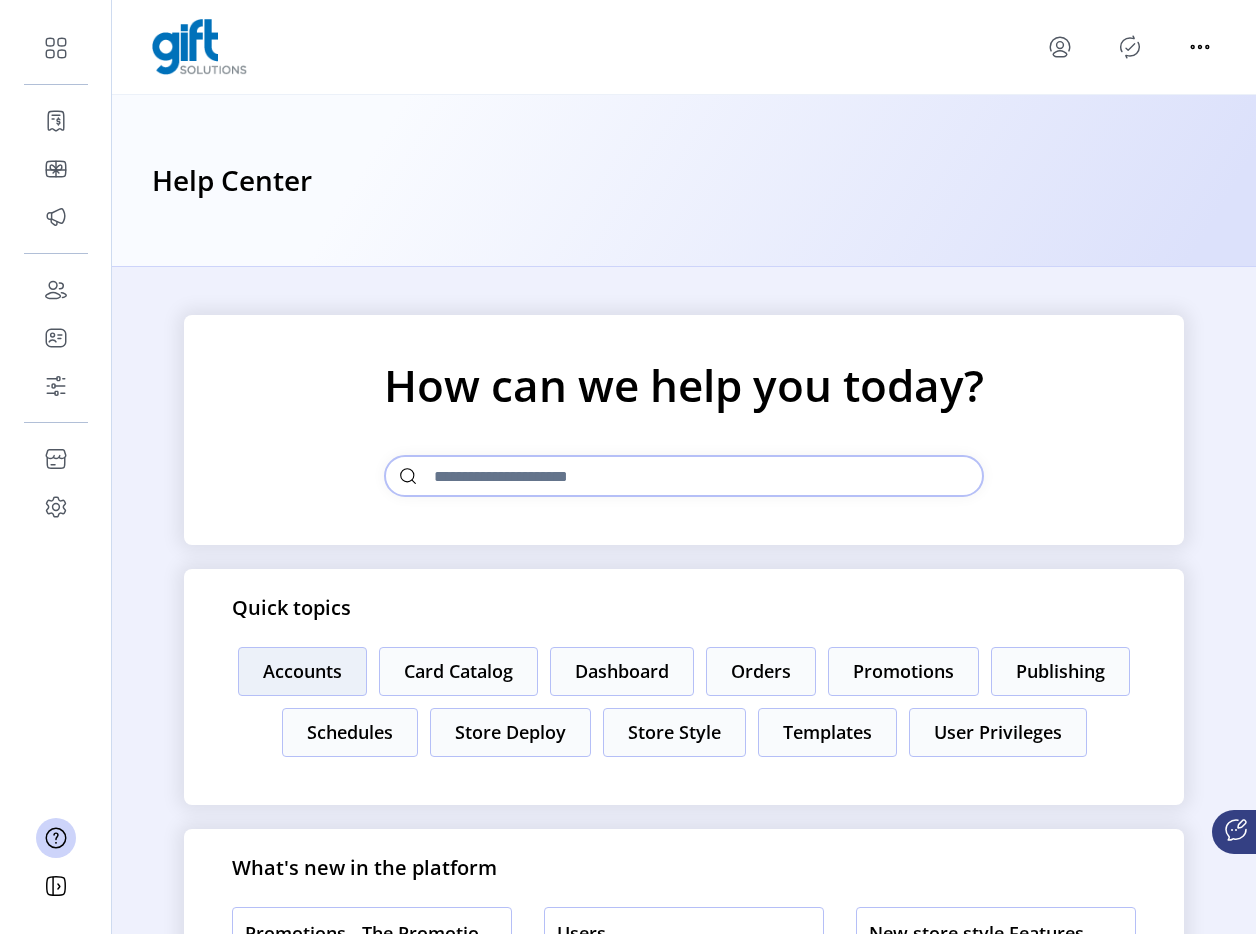 click on "Accounts" 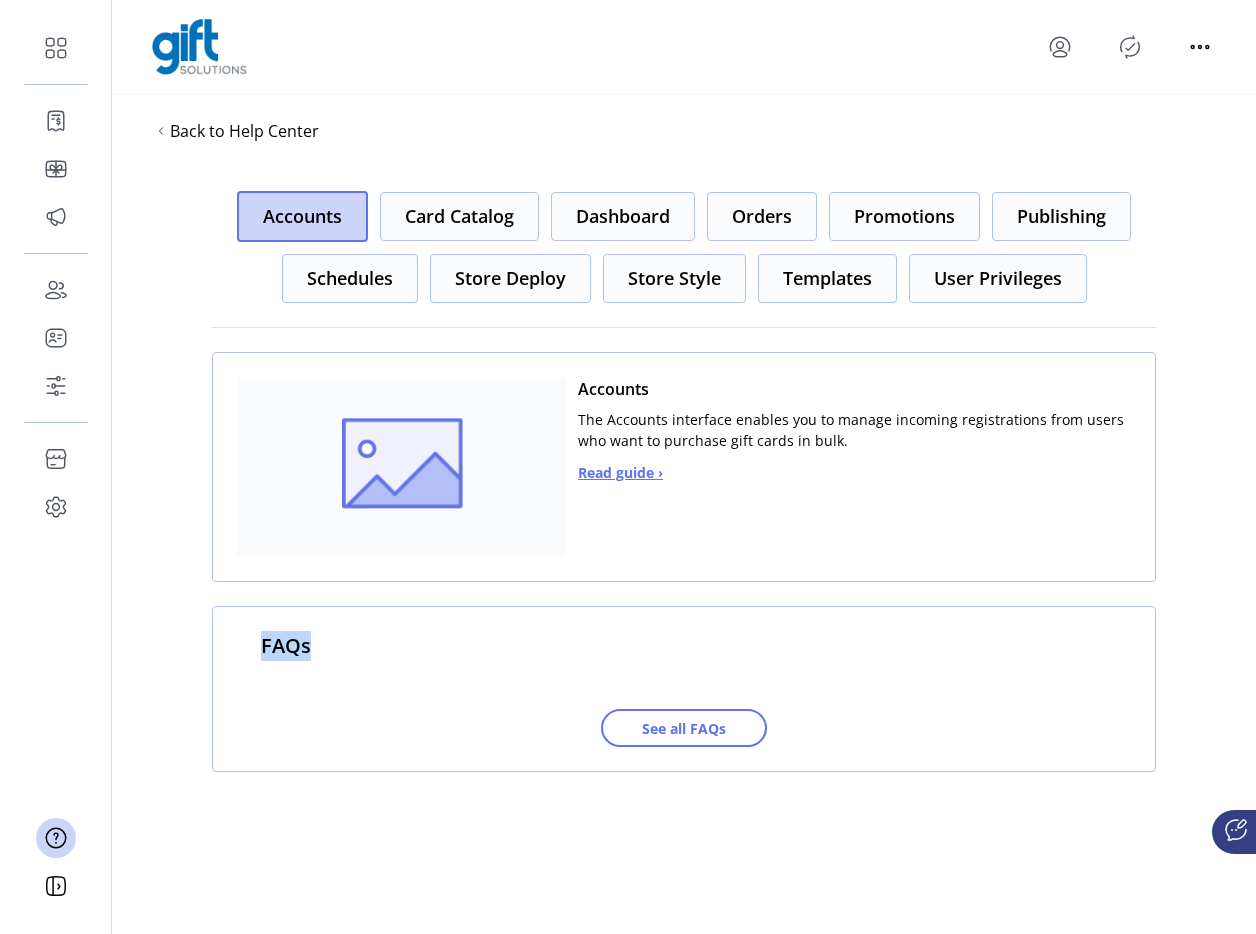 drag, startPoint x: 257, startPoint y: 640, endPoint x: 392, endPoint y: 649, distance: 135.29967 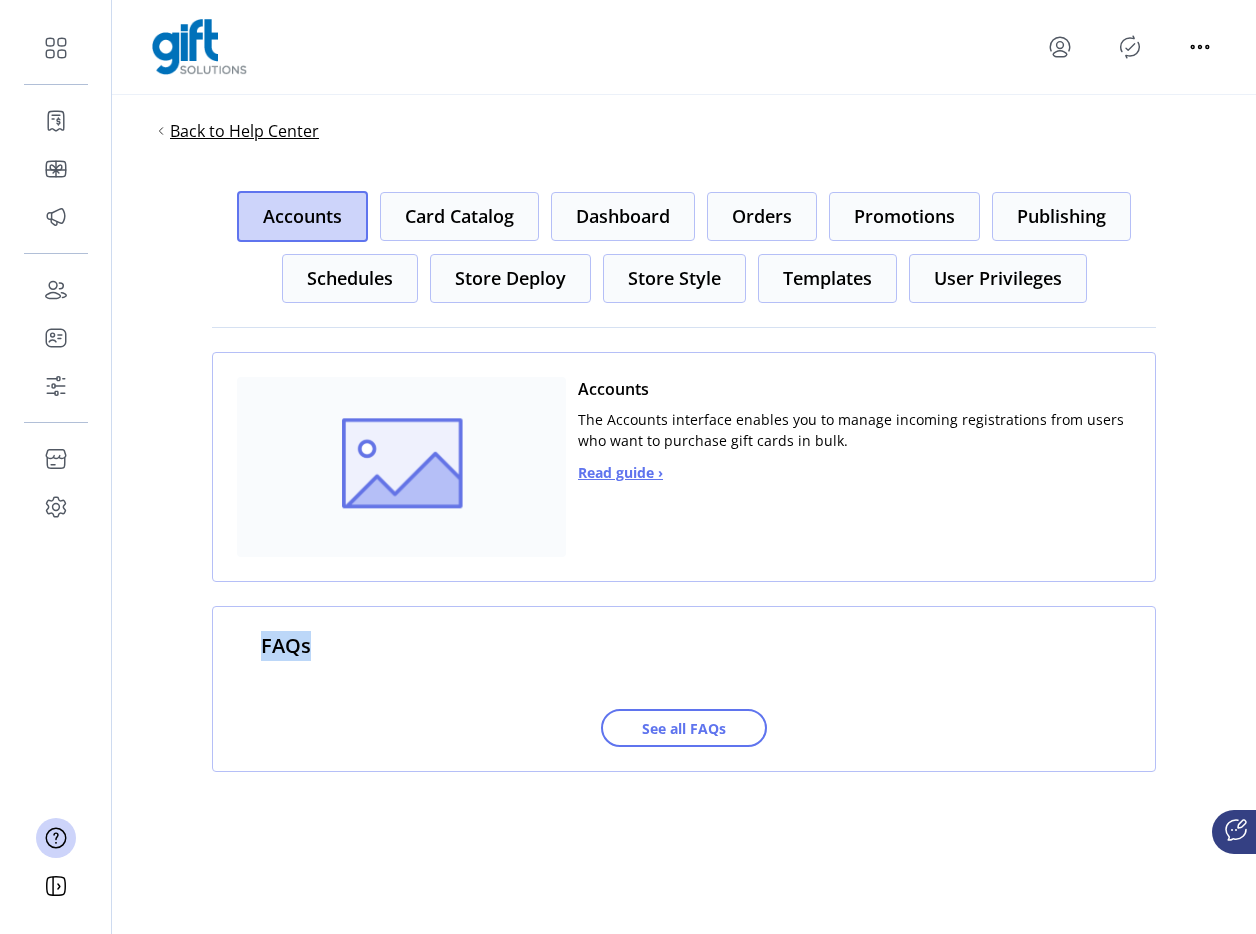 click on "Back to Help Center" 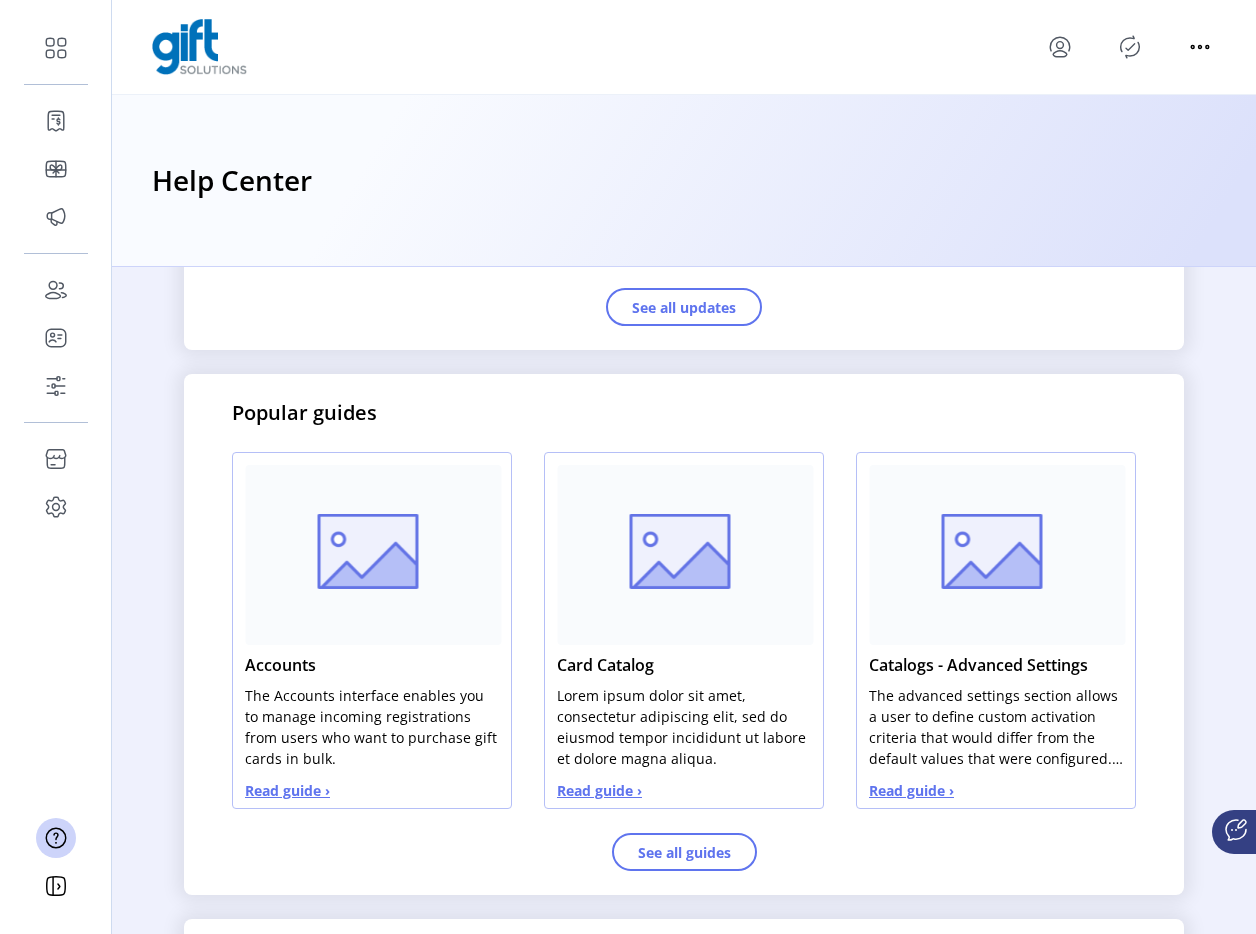 scroll, scrollTop: 258, scrollLeft: 0, axis: vertical 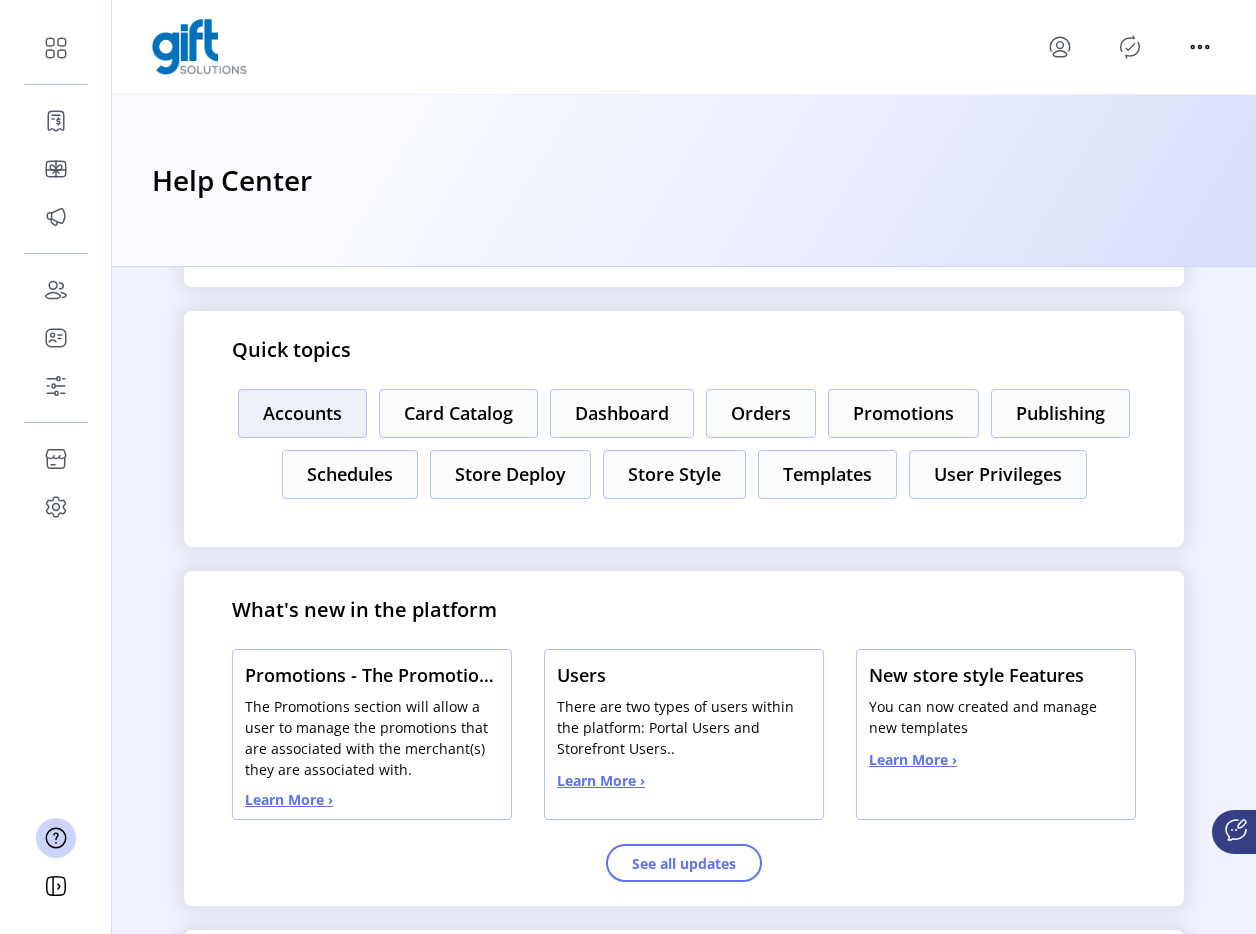 click on "Accounts" 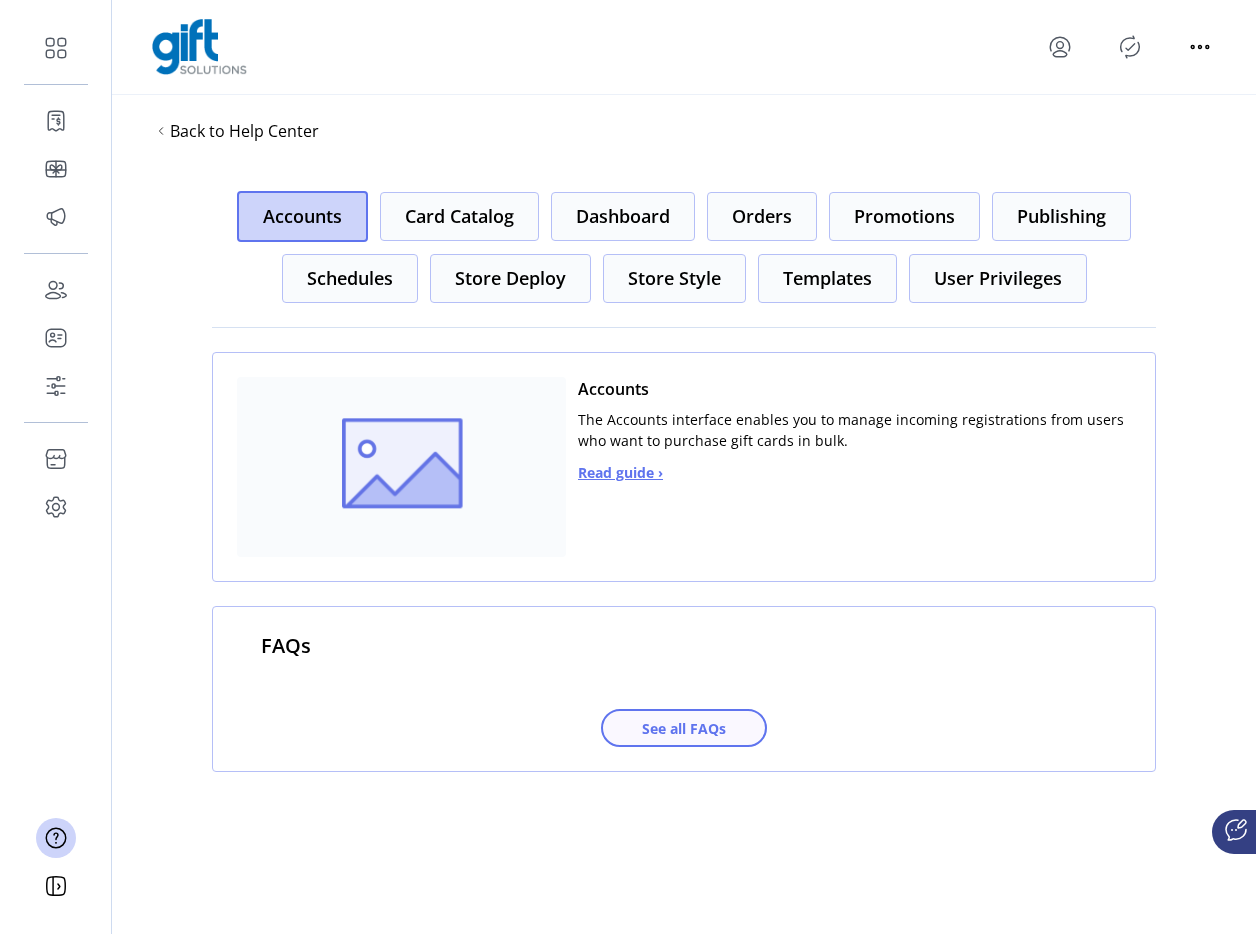 click on "See all FAQs" 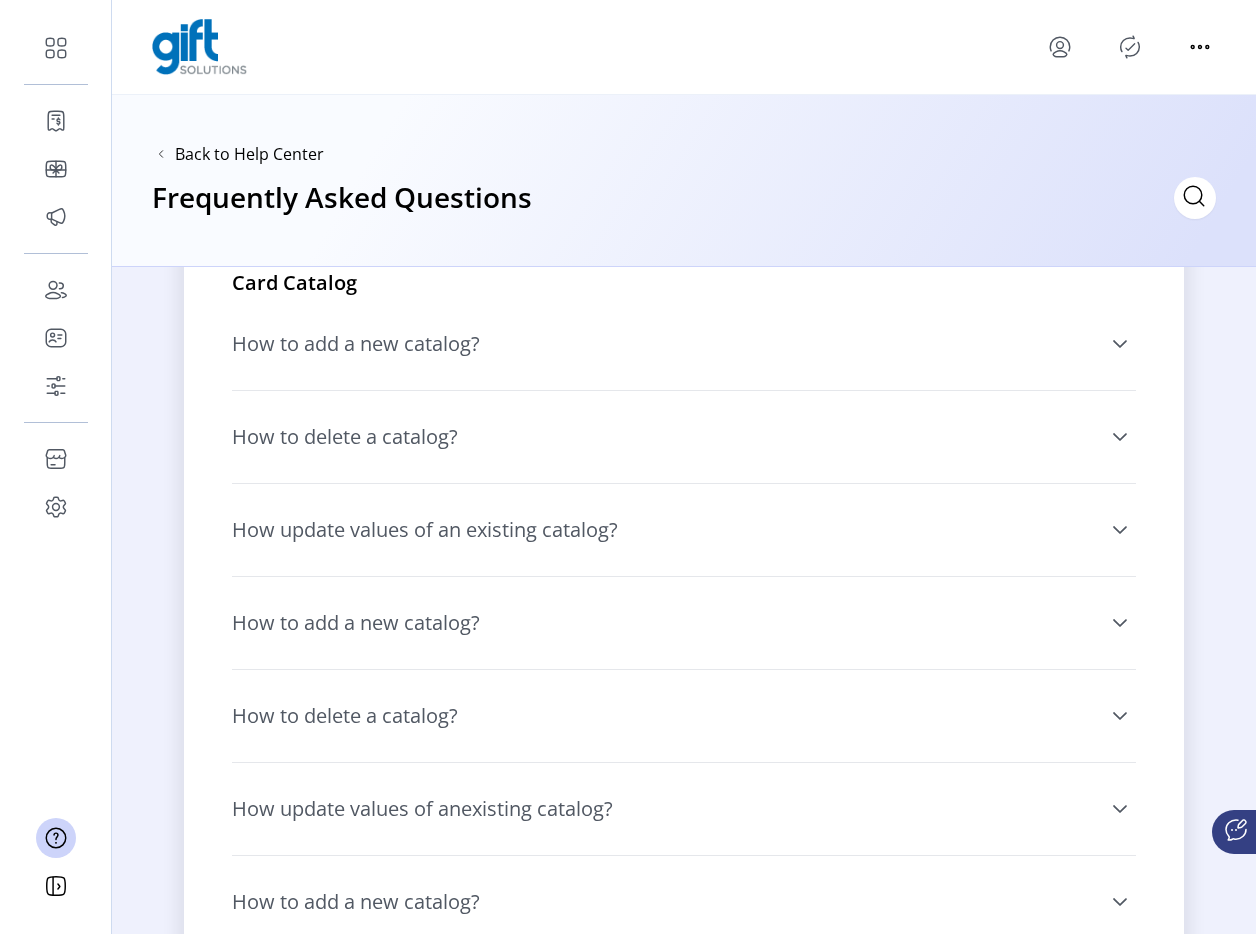 scroll, scrollTop: 964, scrollLeft: 0, axis: vertical 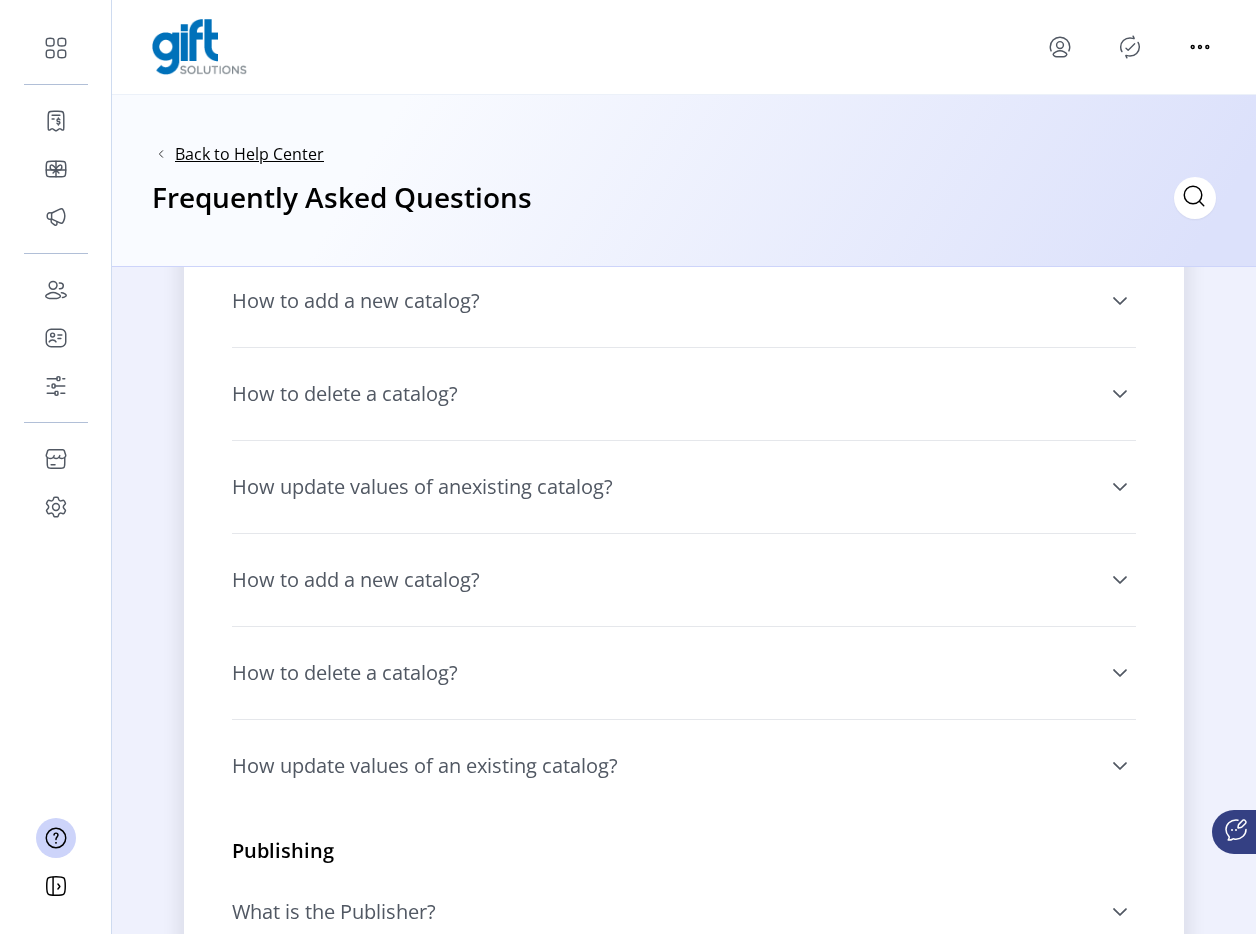 click on "Back to Help Center" 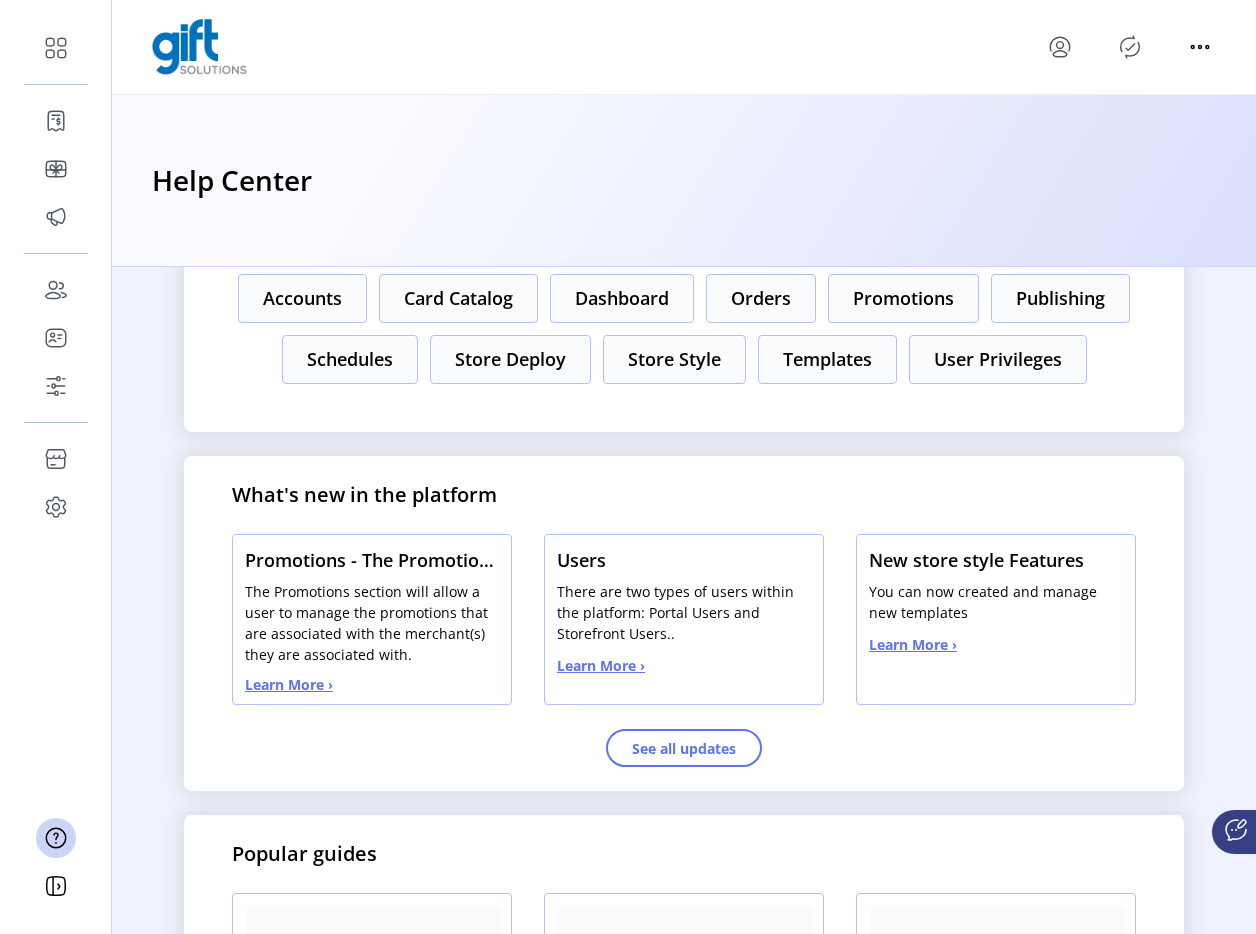 scroll, scrollTop: 390, scrollLeft: 0, axis: vertical 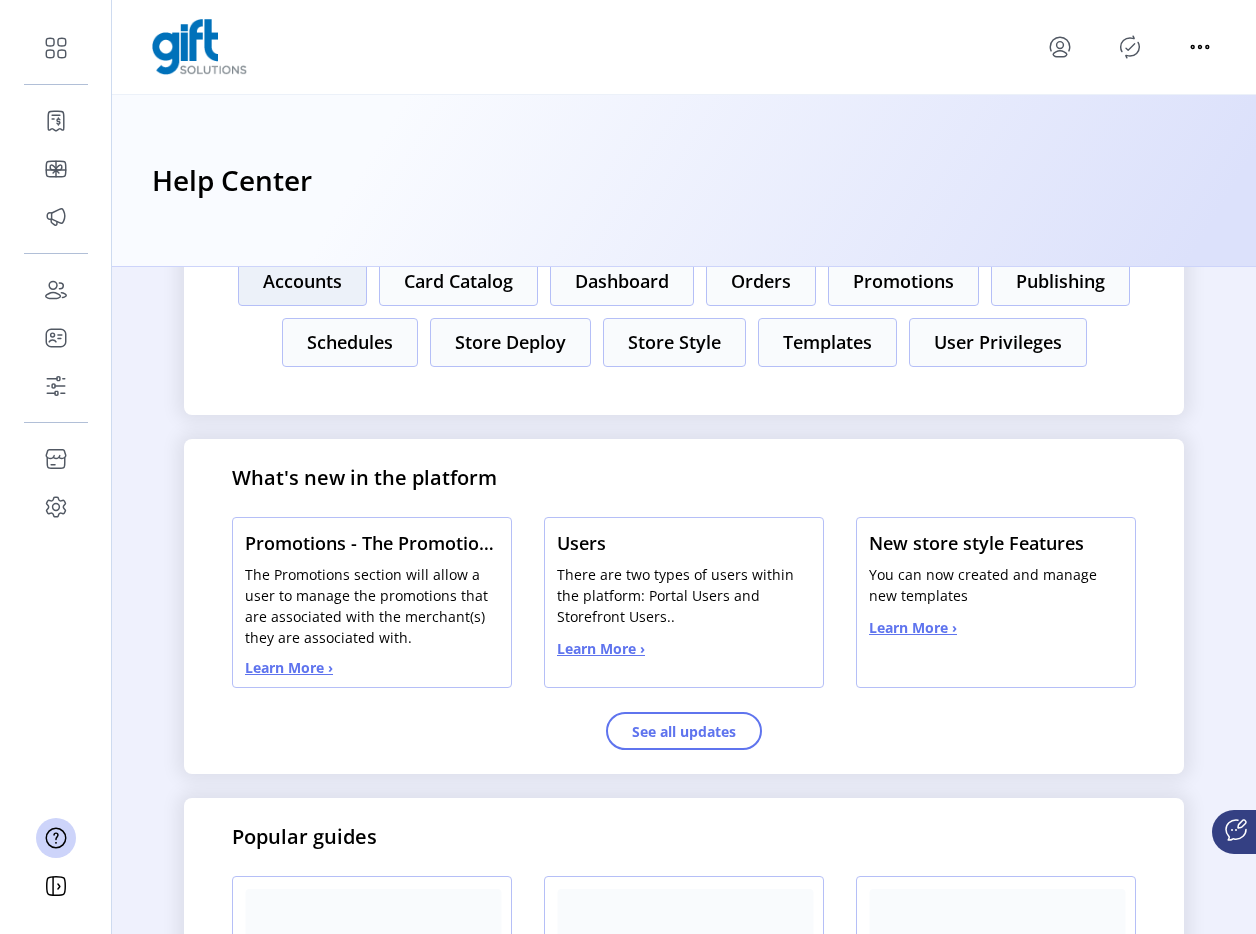 click on "Accounts" 